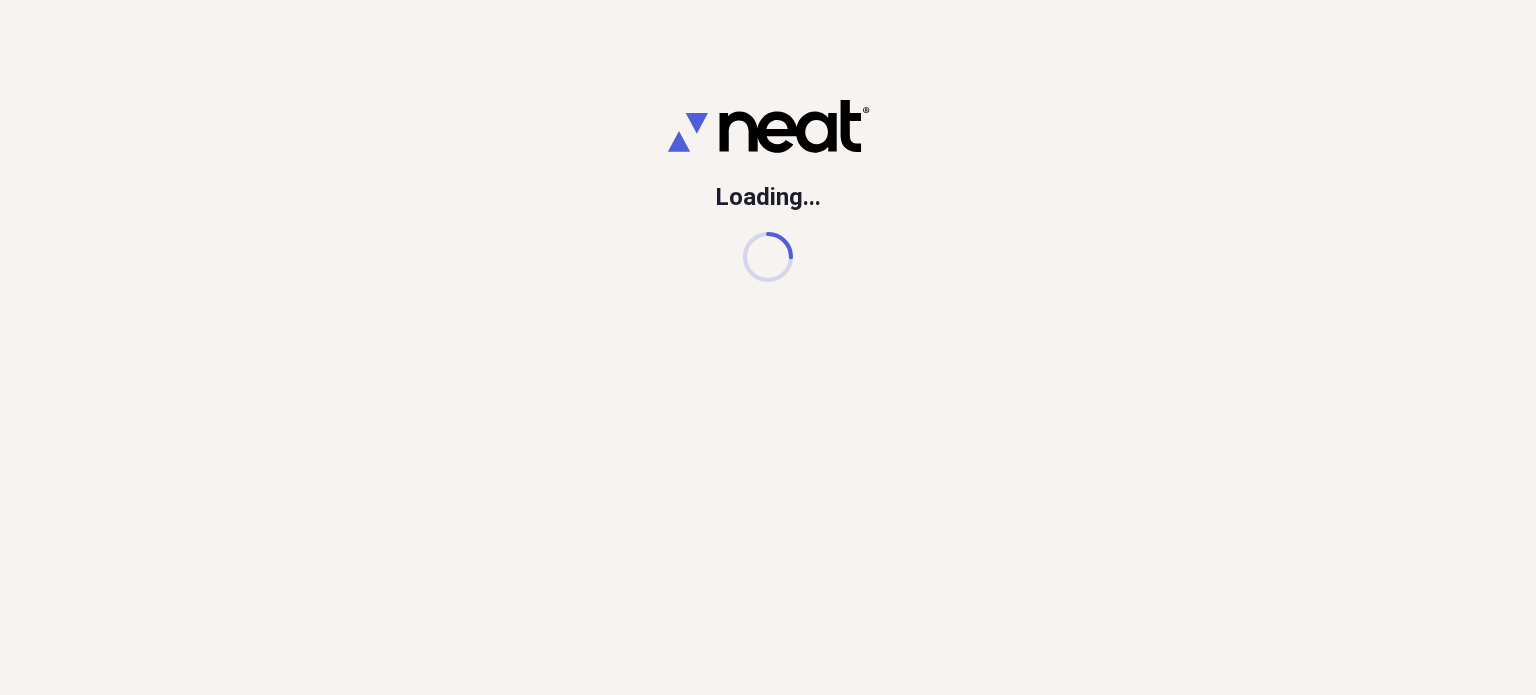 scroll, scrollTop: 0, scrollLeft: 0, axis: both 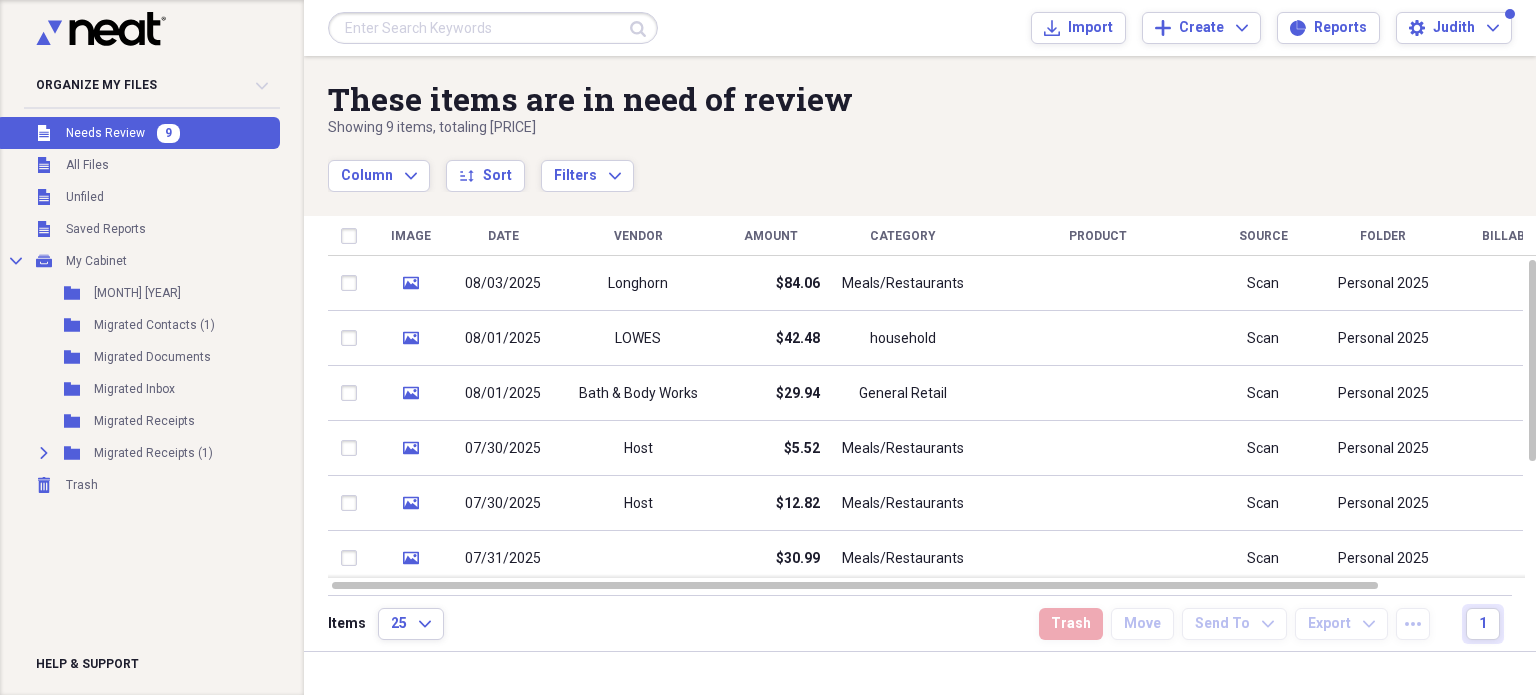 click on "9" at bounding box center [168, 133] 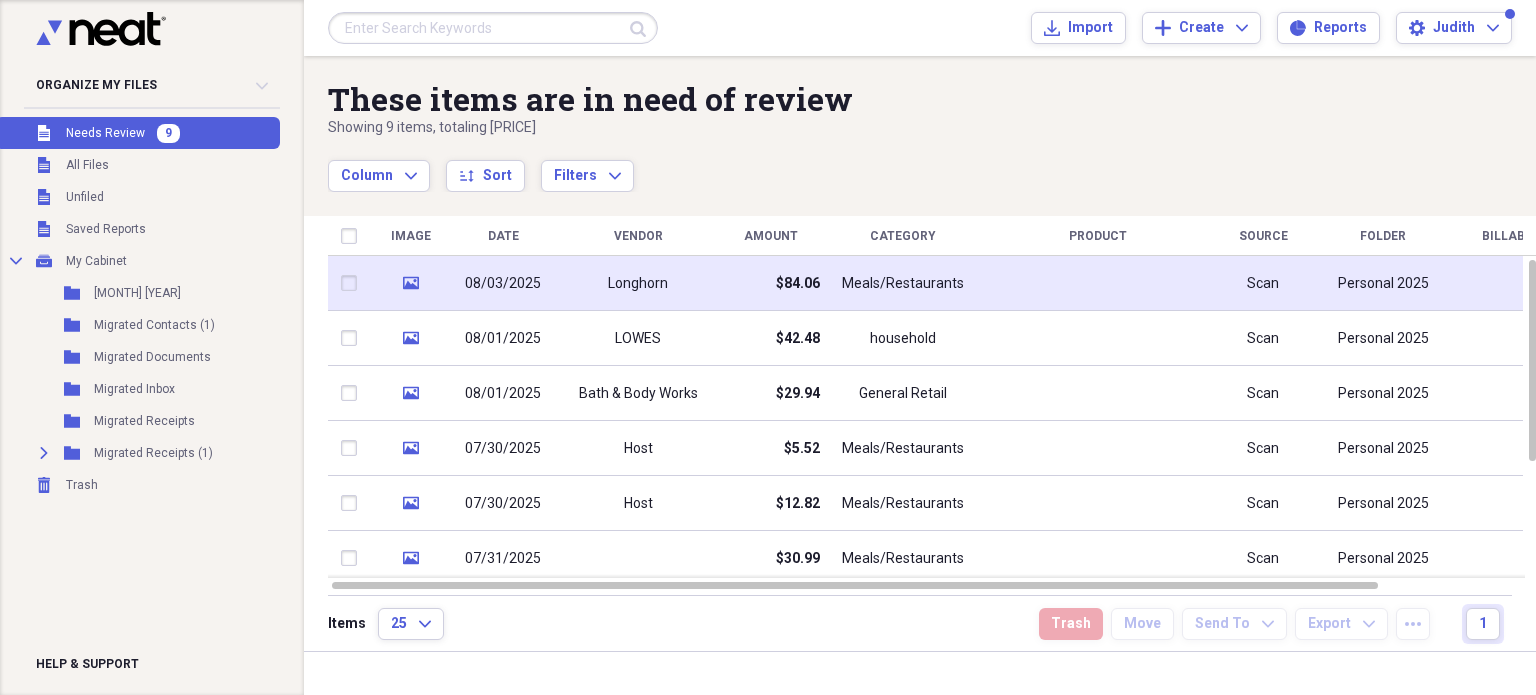 click on "$84.06" at bounding box center [770, 283] 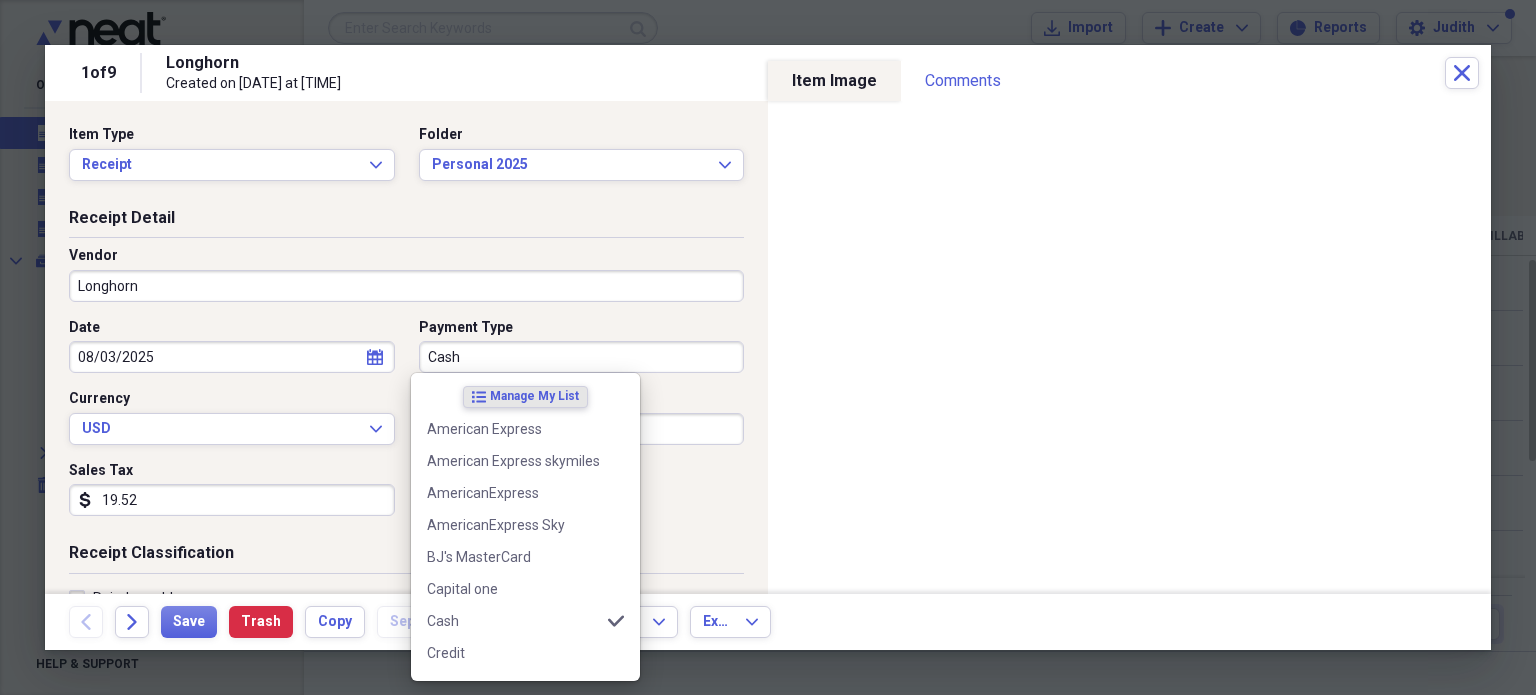 click on "Cash" at bounding box center (582, 357) 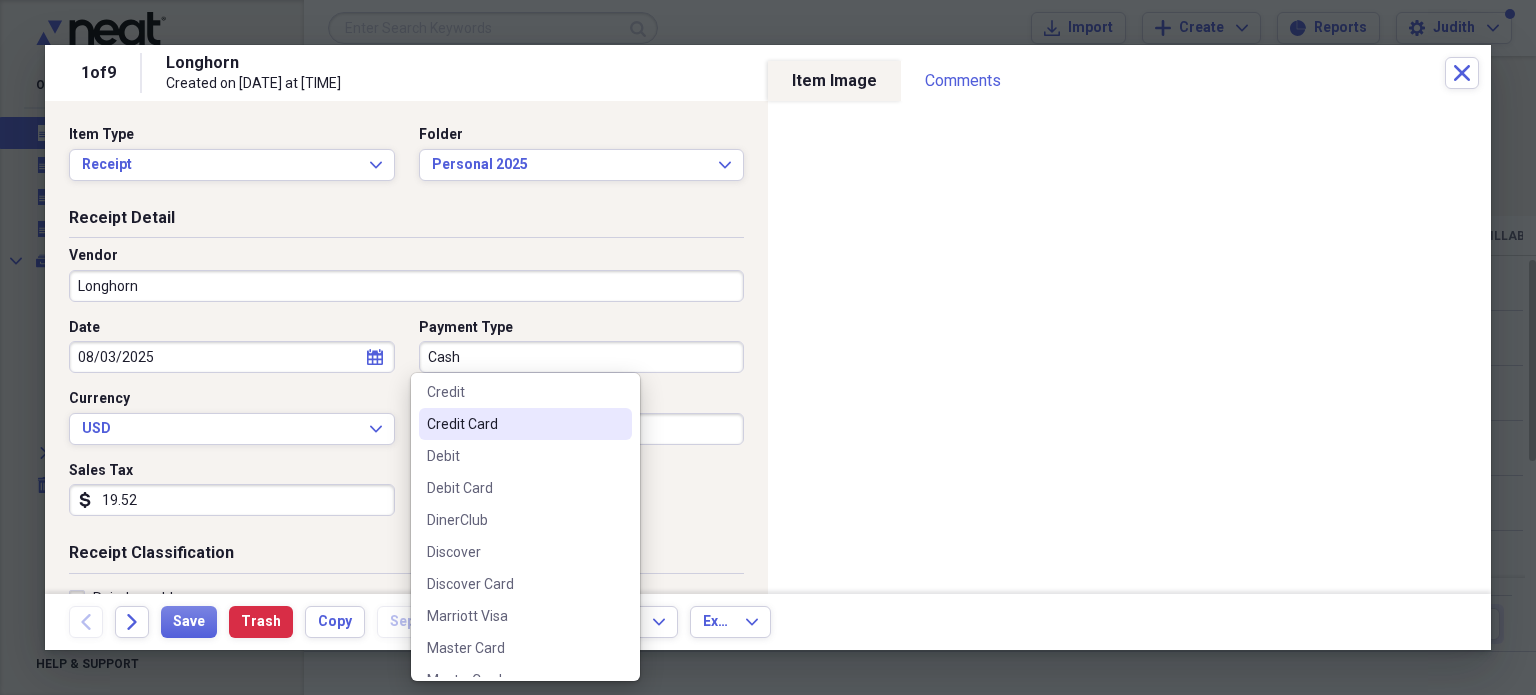 scroll, scrollTop: 266, scrollLeft: 0, axis: vertical 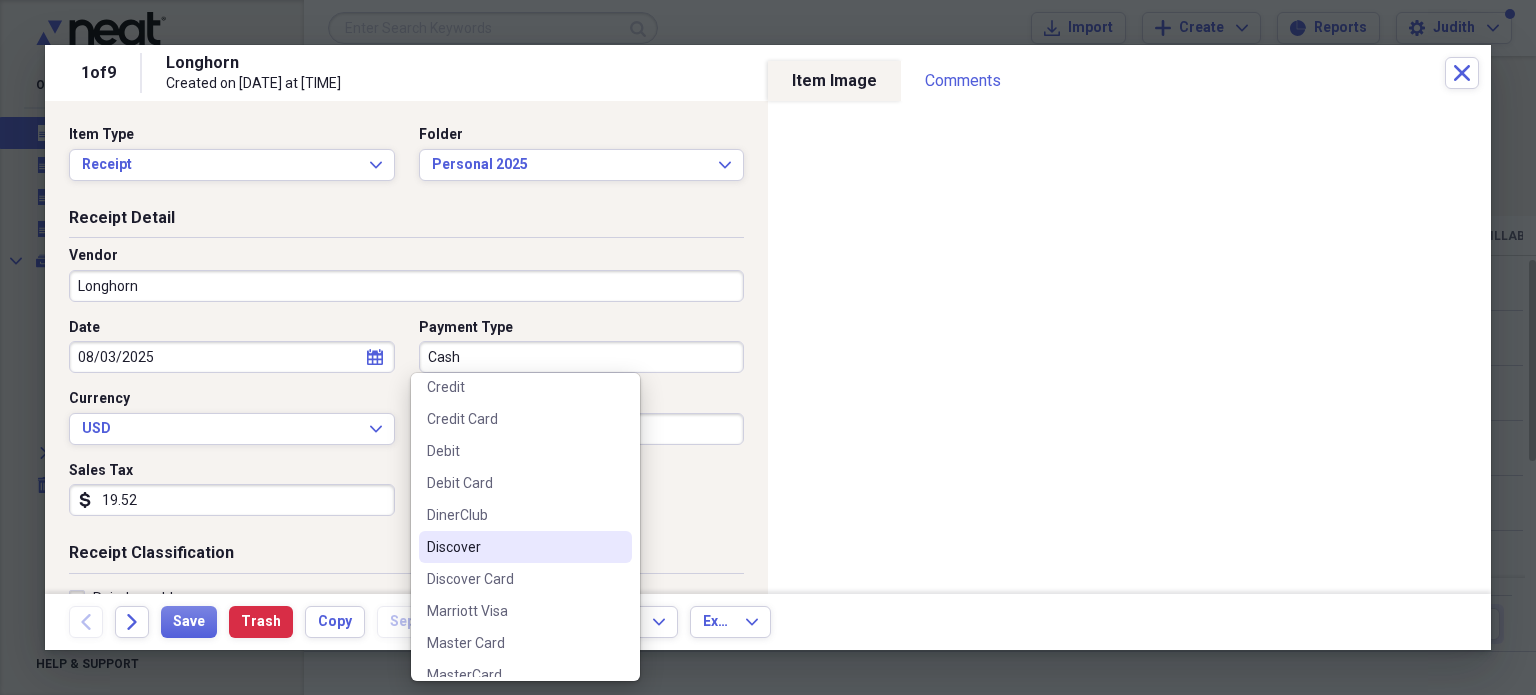 click on "Discover" at bounding box center (513, 547) 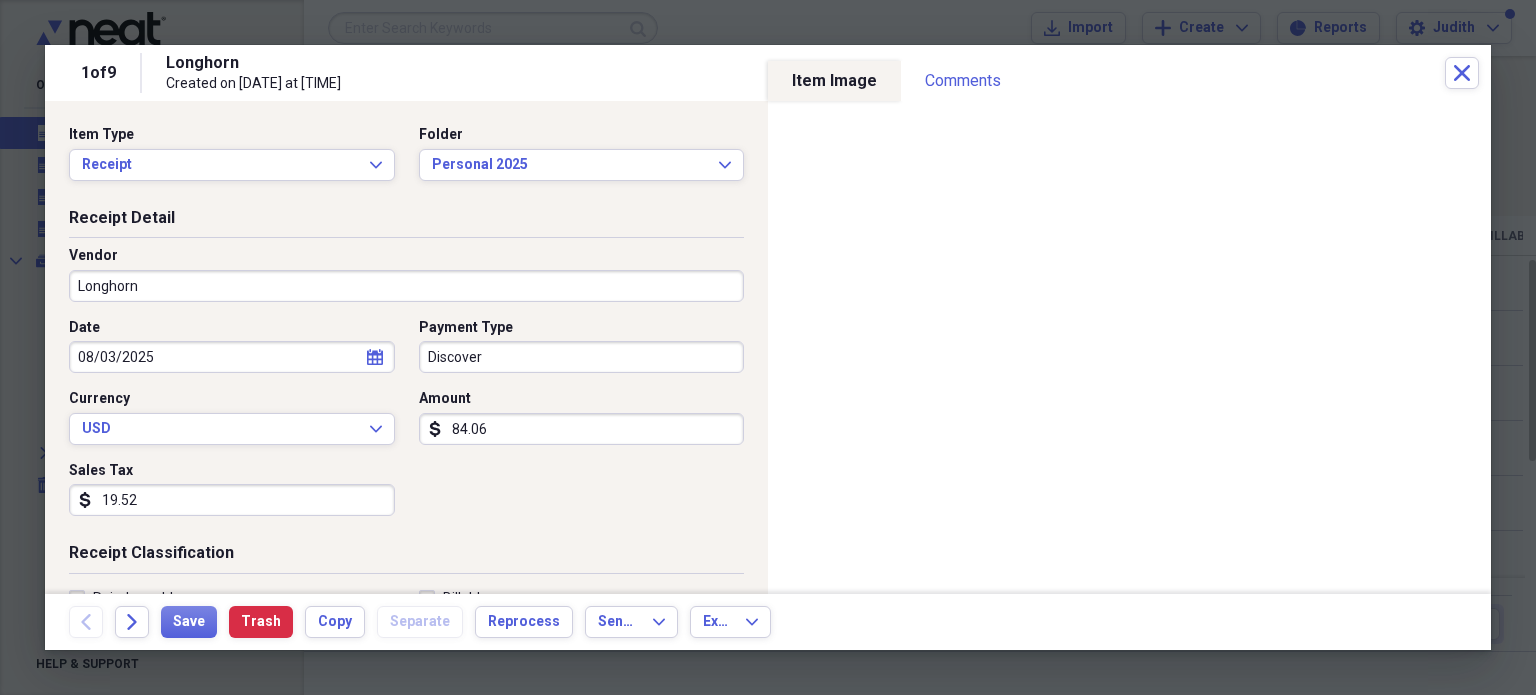 click on "19.52" at bounding box center (232, 500) 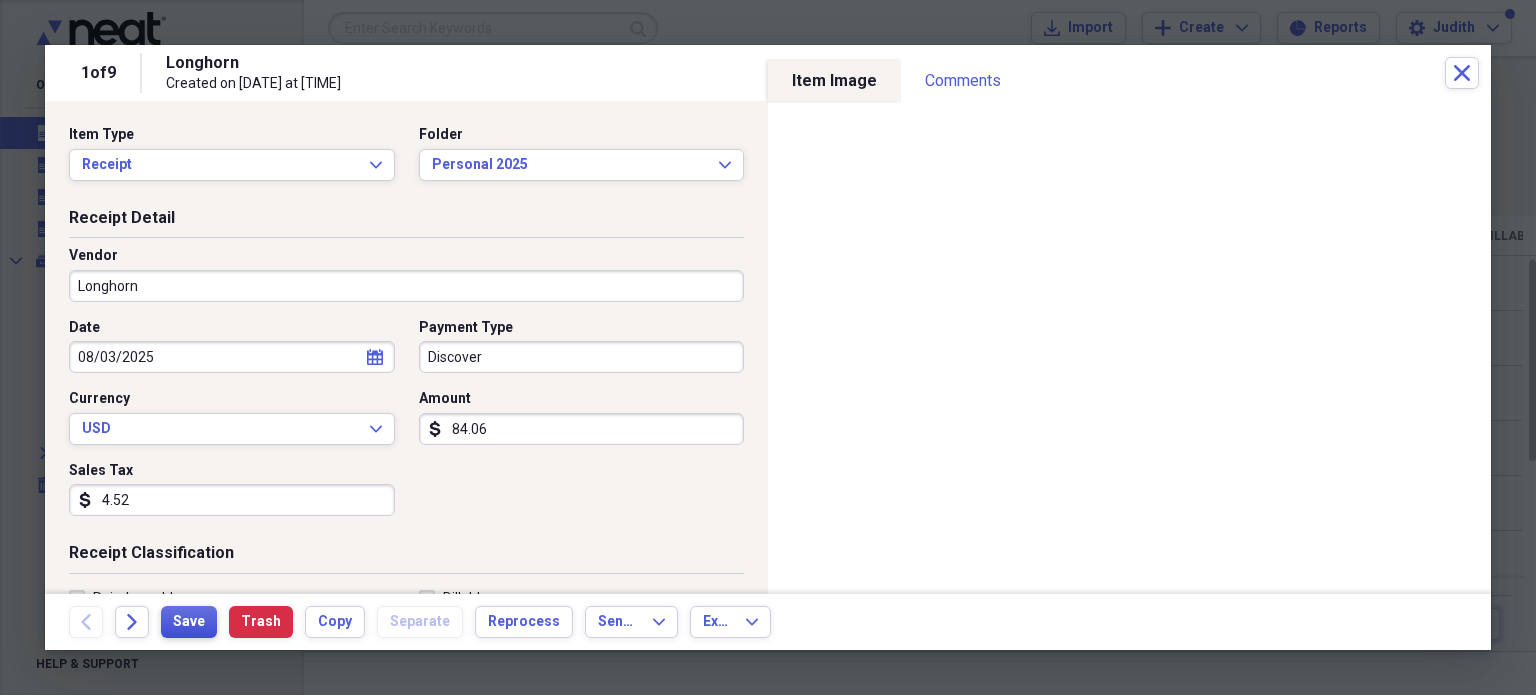 type on "4.52" 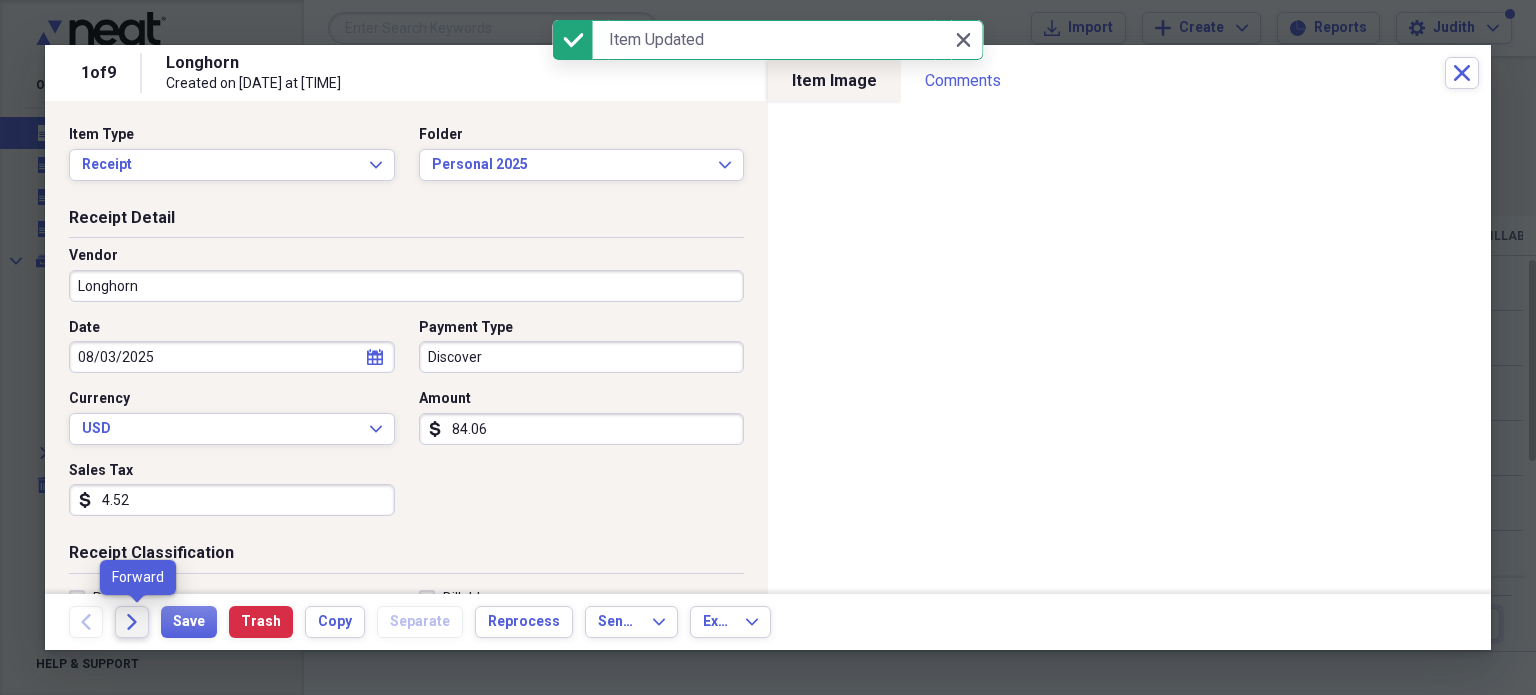 click on "Forward" at bounding box center [132, 622] 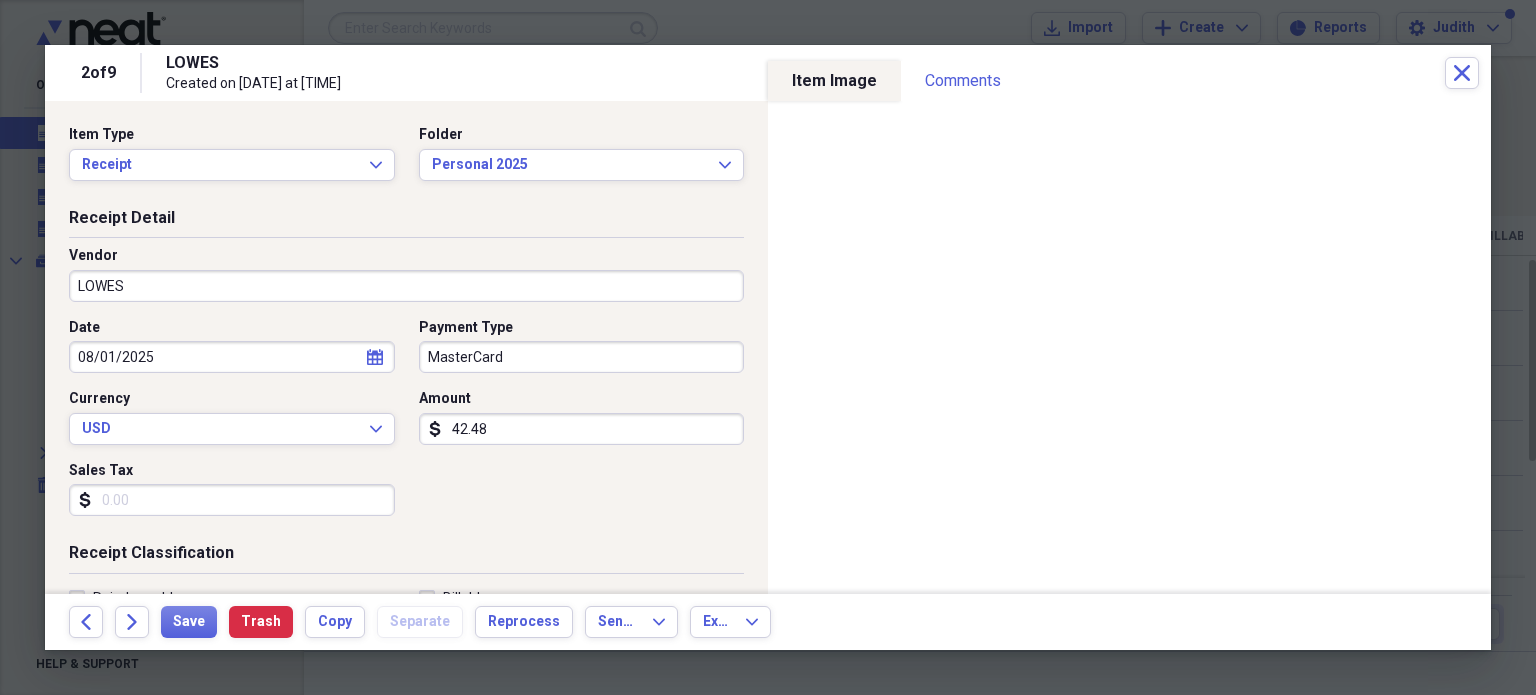 click on "Sales Tax" at bounding box center [232, 500] 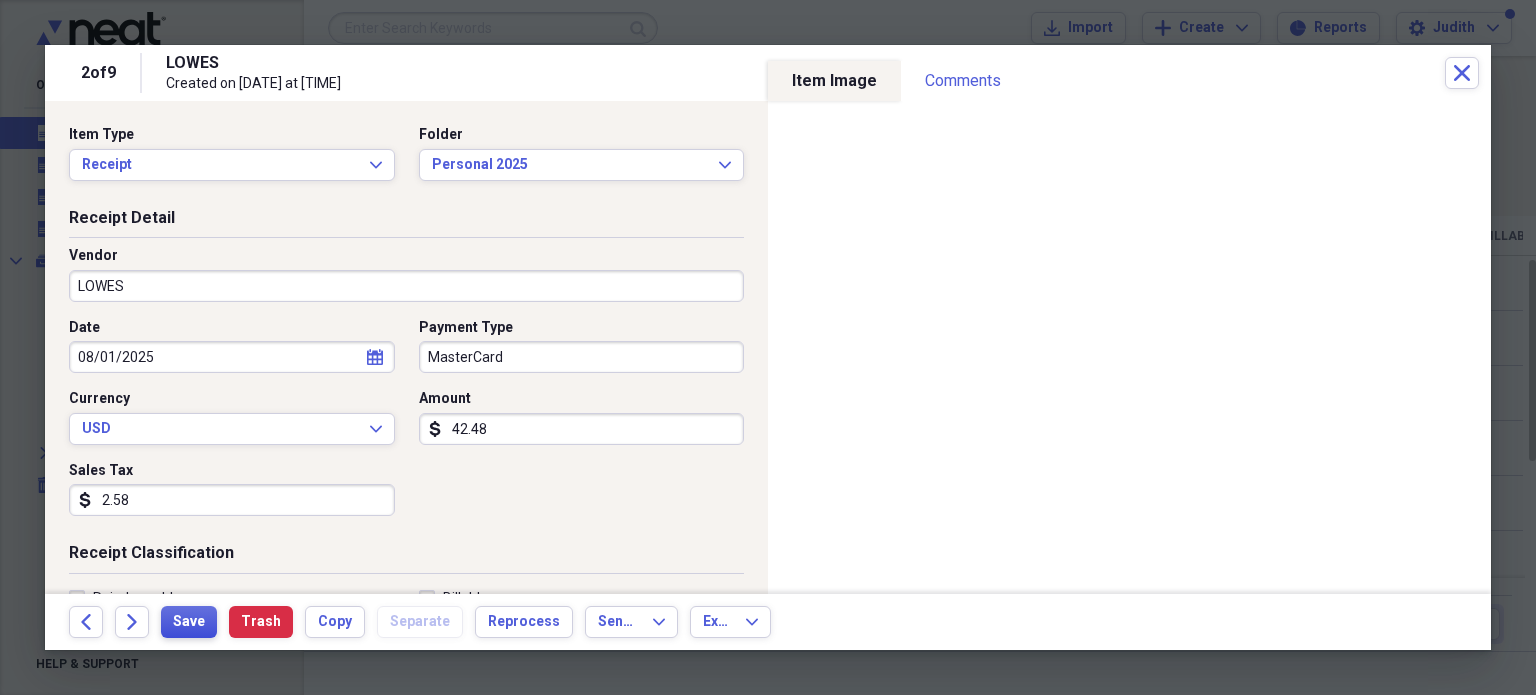 type on "2.58" 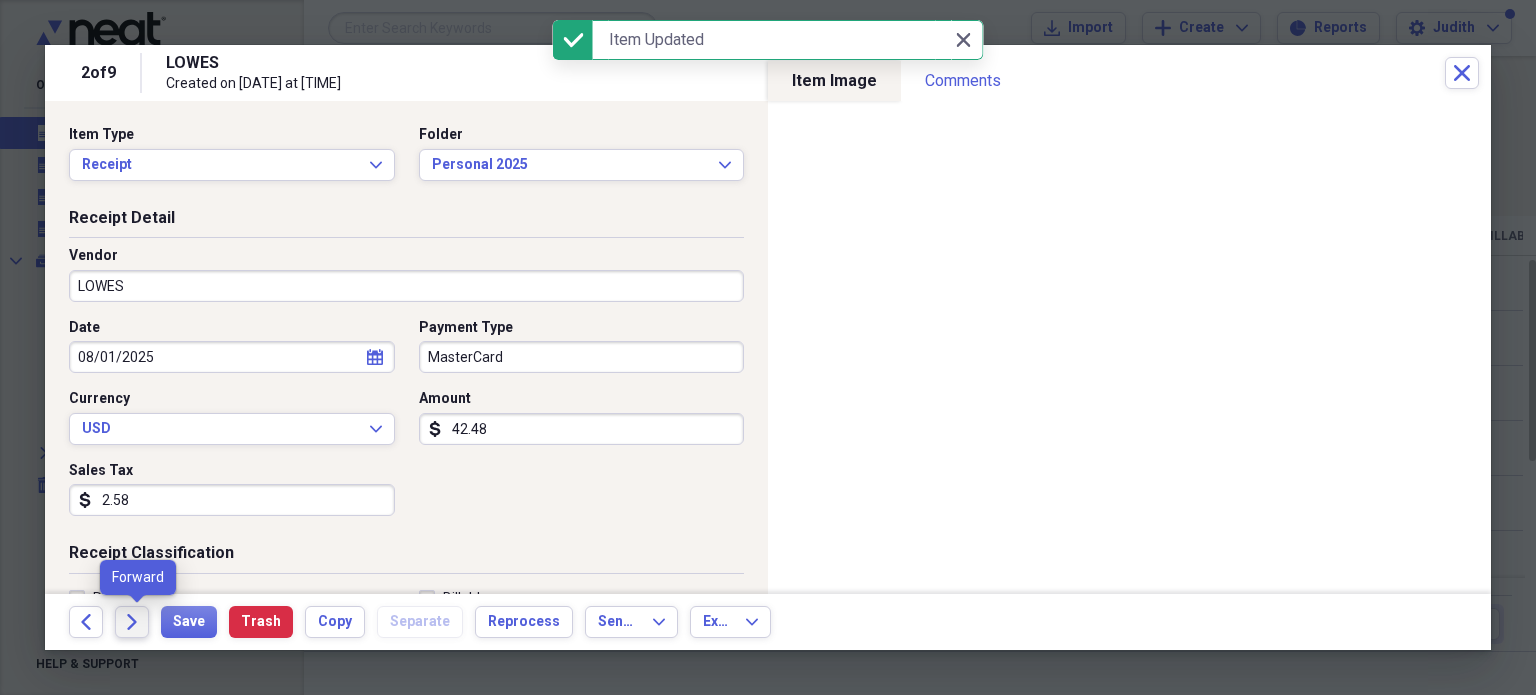 click on "Forward" 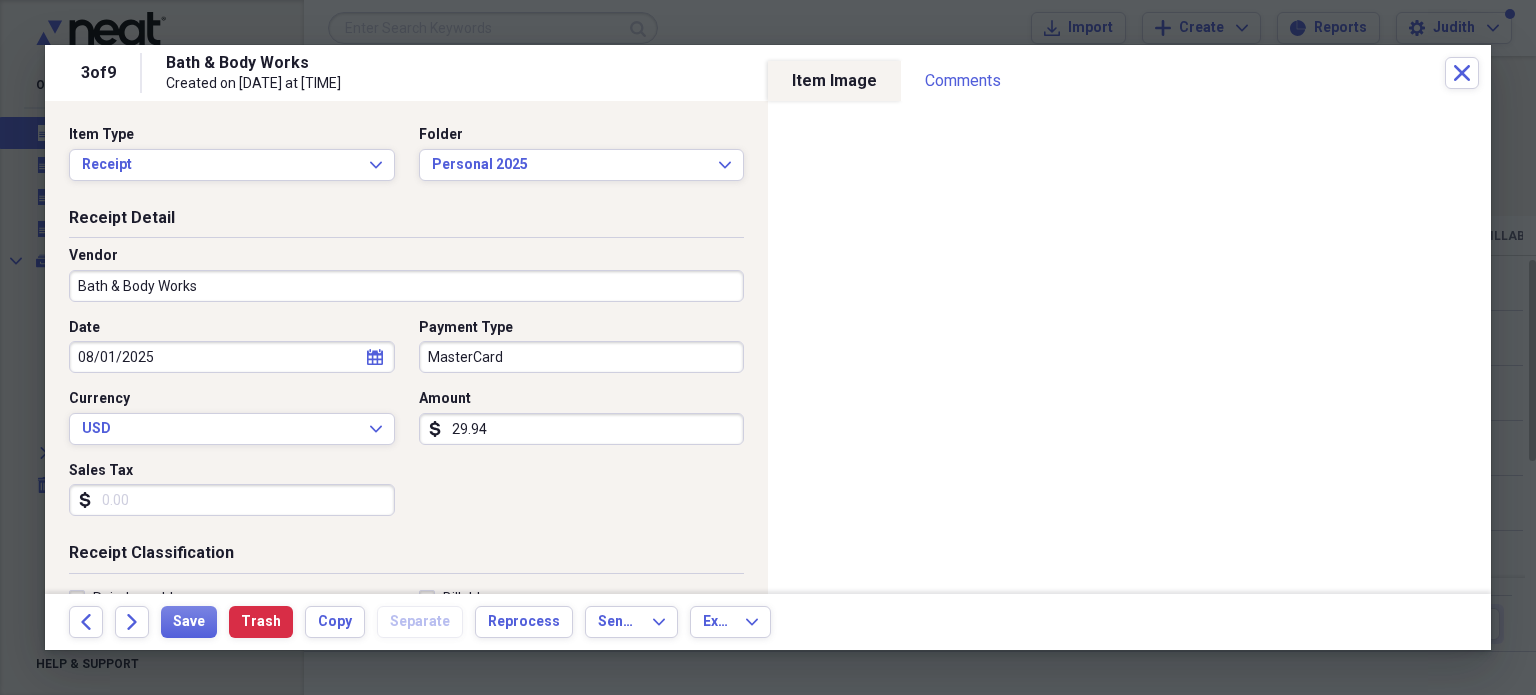 click on "Sales Tax" at bounding box center (232, 500) 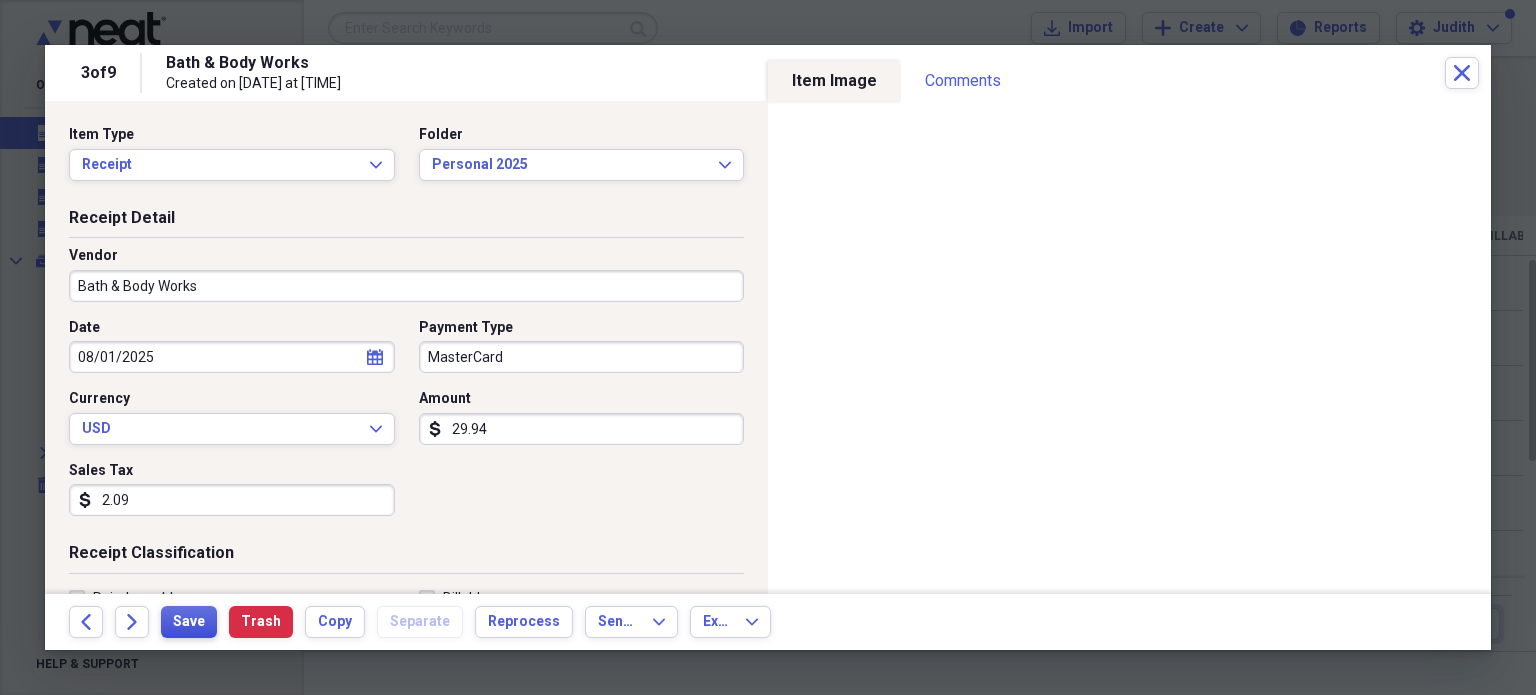 type on "2.09" 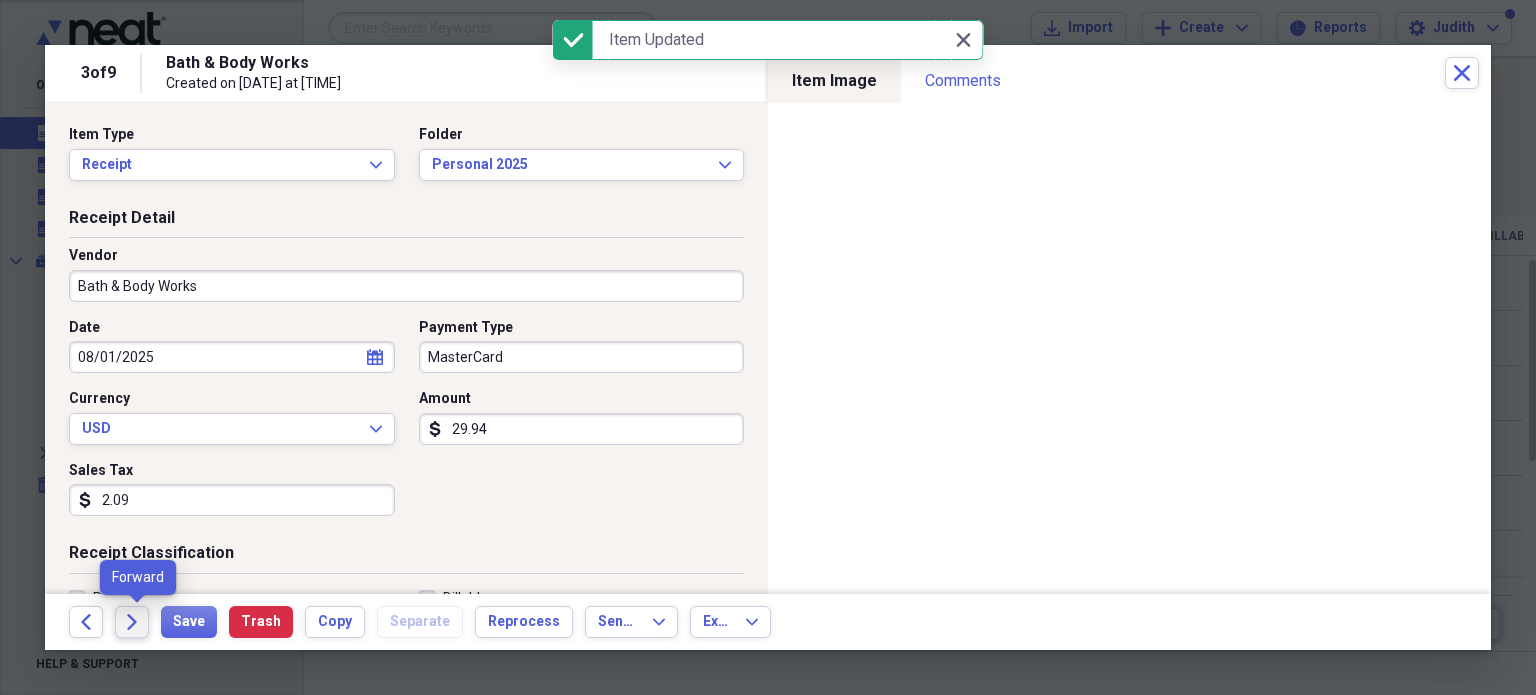 click 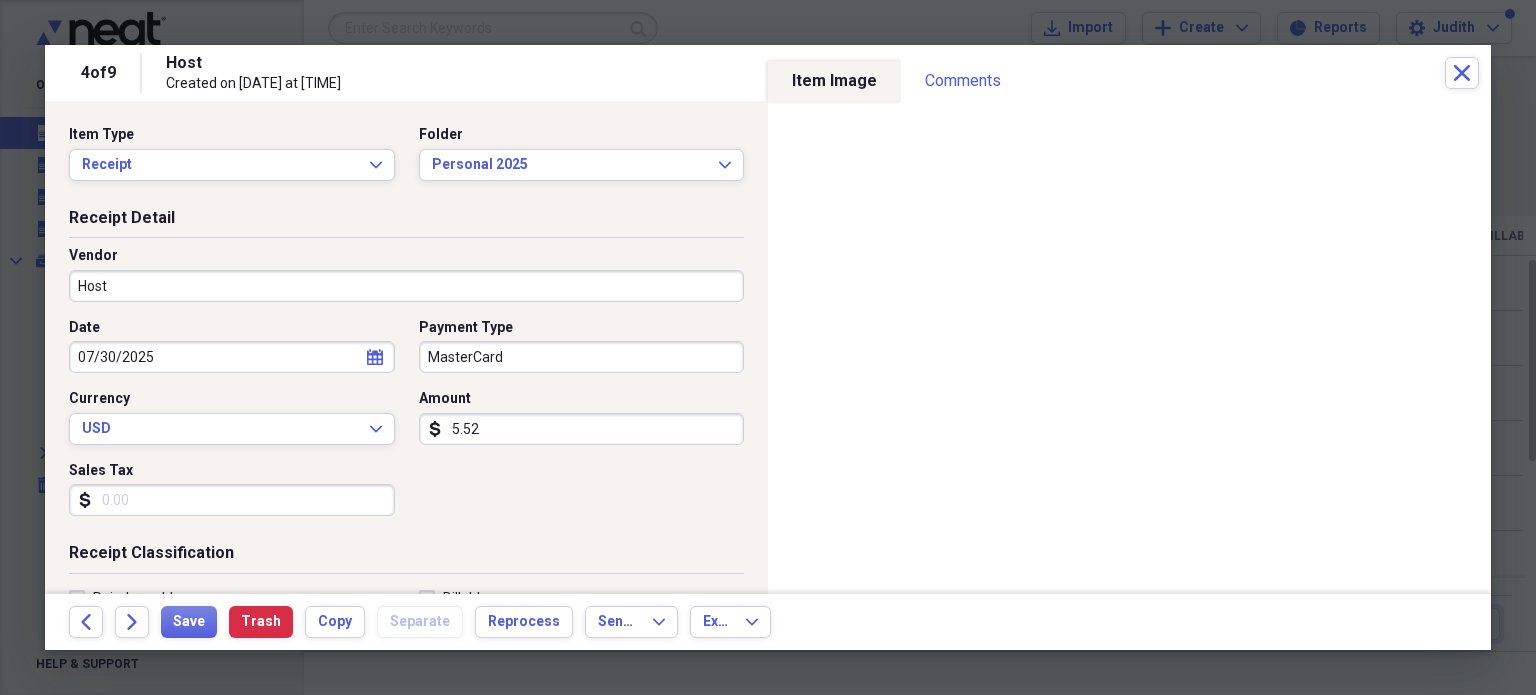 click on "Sales Tax" at bounding box center (232, 500) 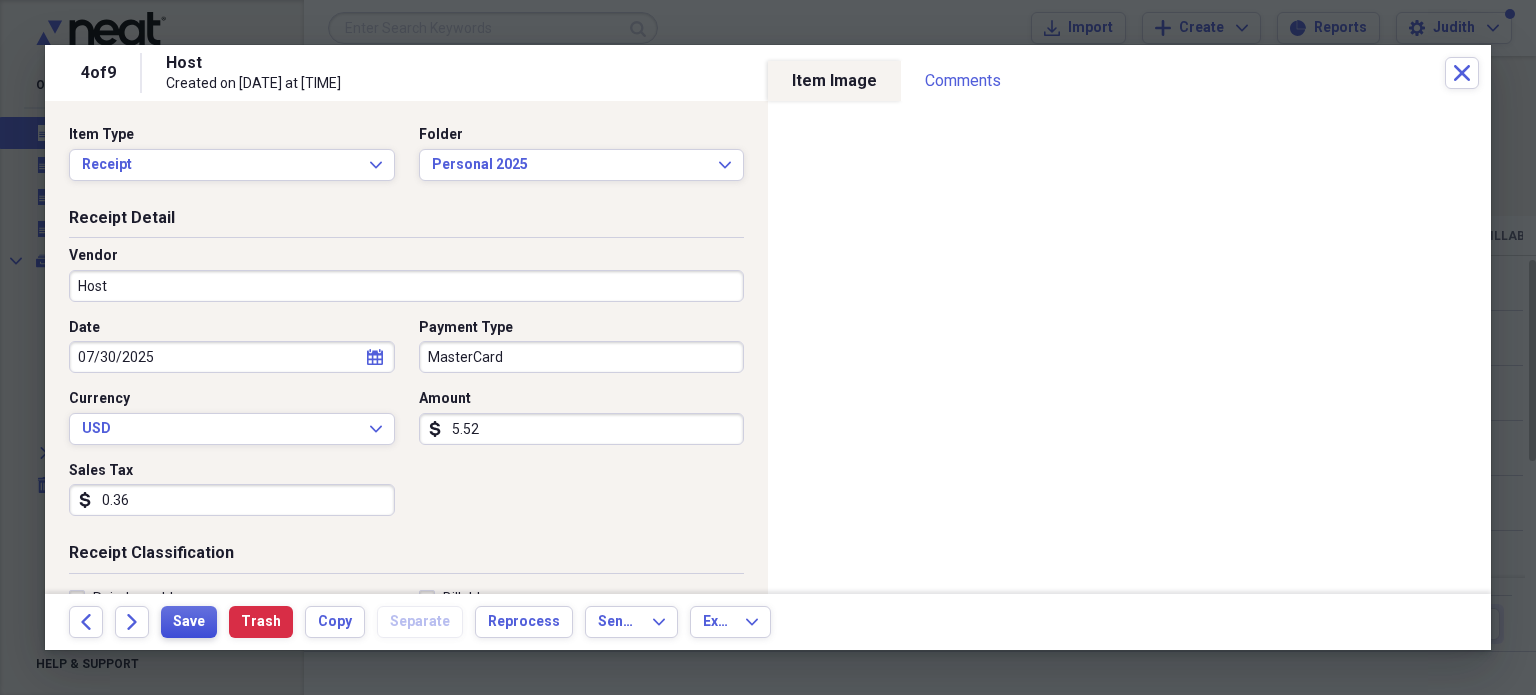 type on "0.36" 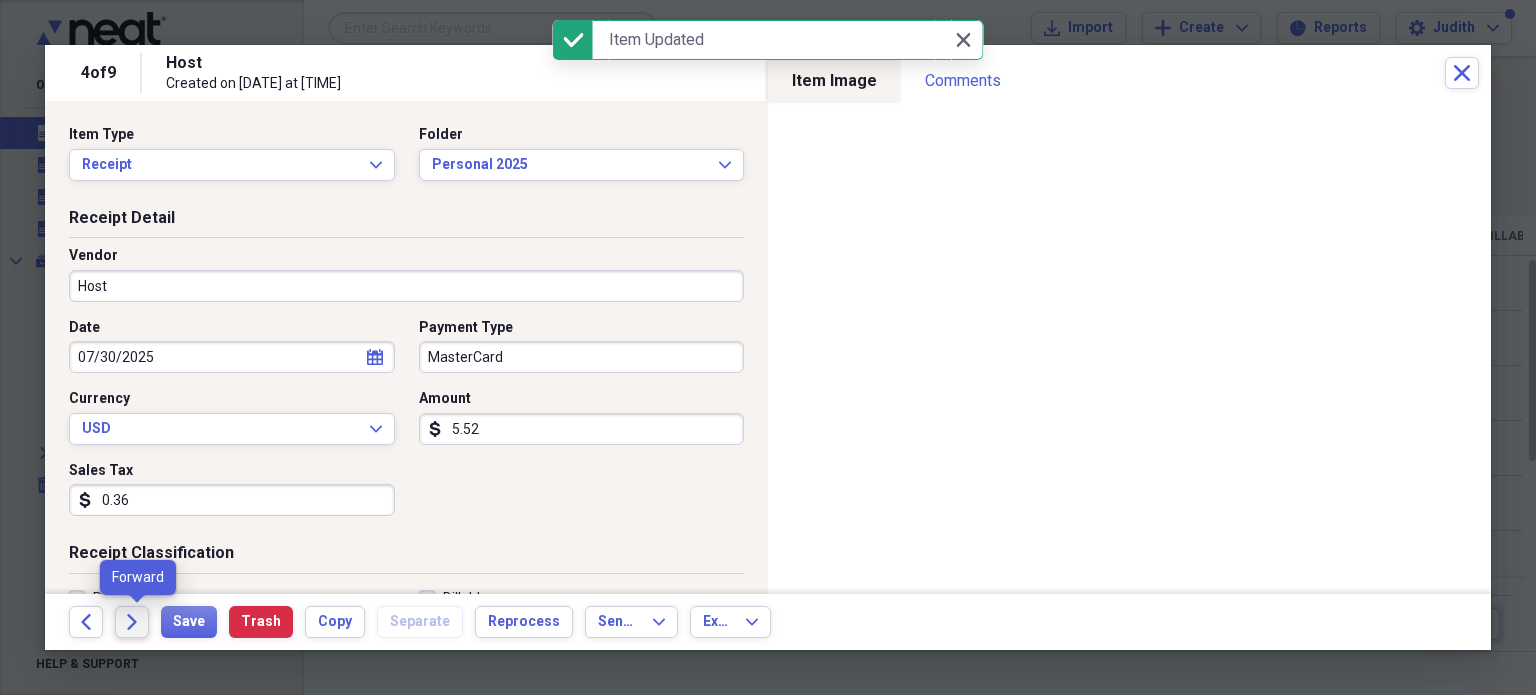 click on "Forward" 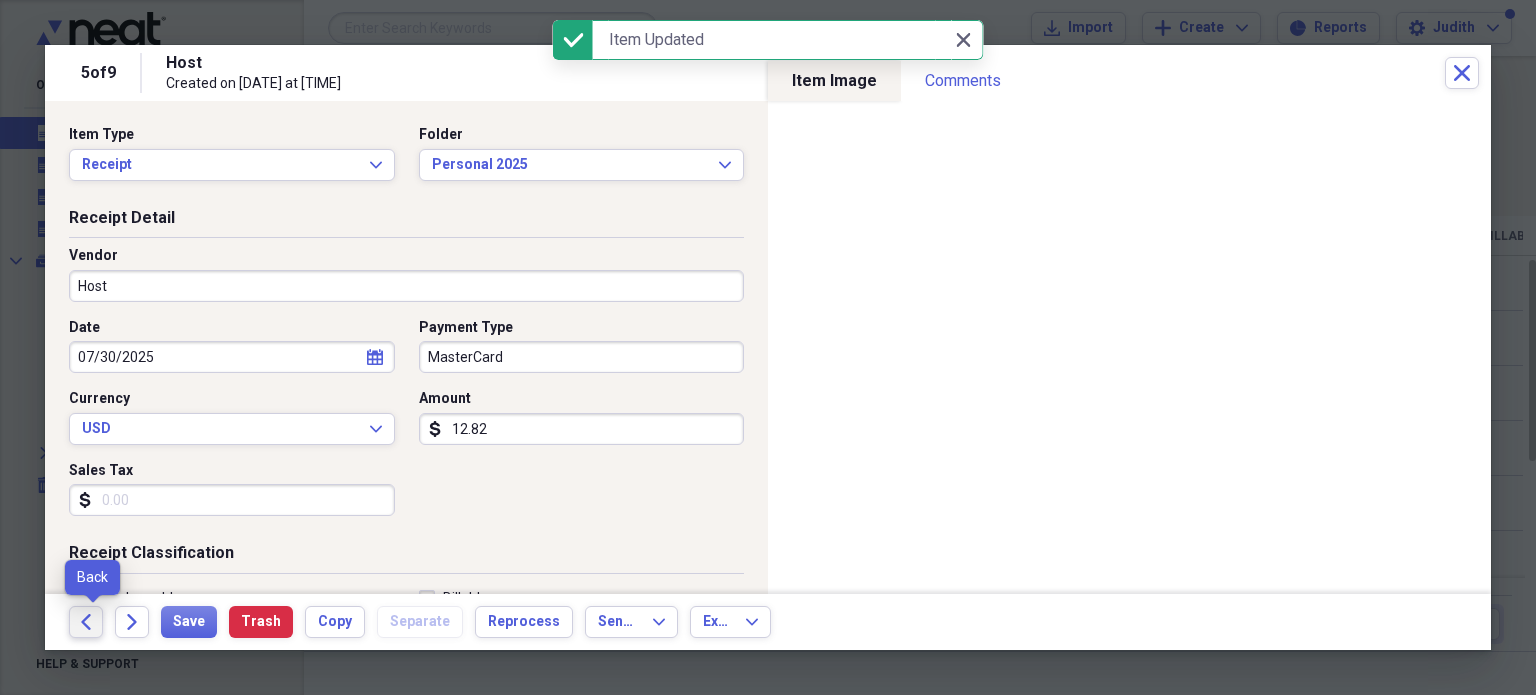 click on "Back" 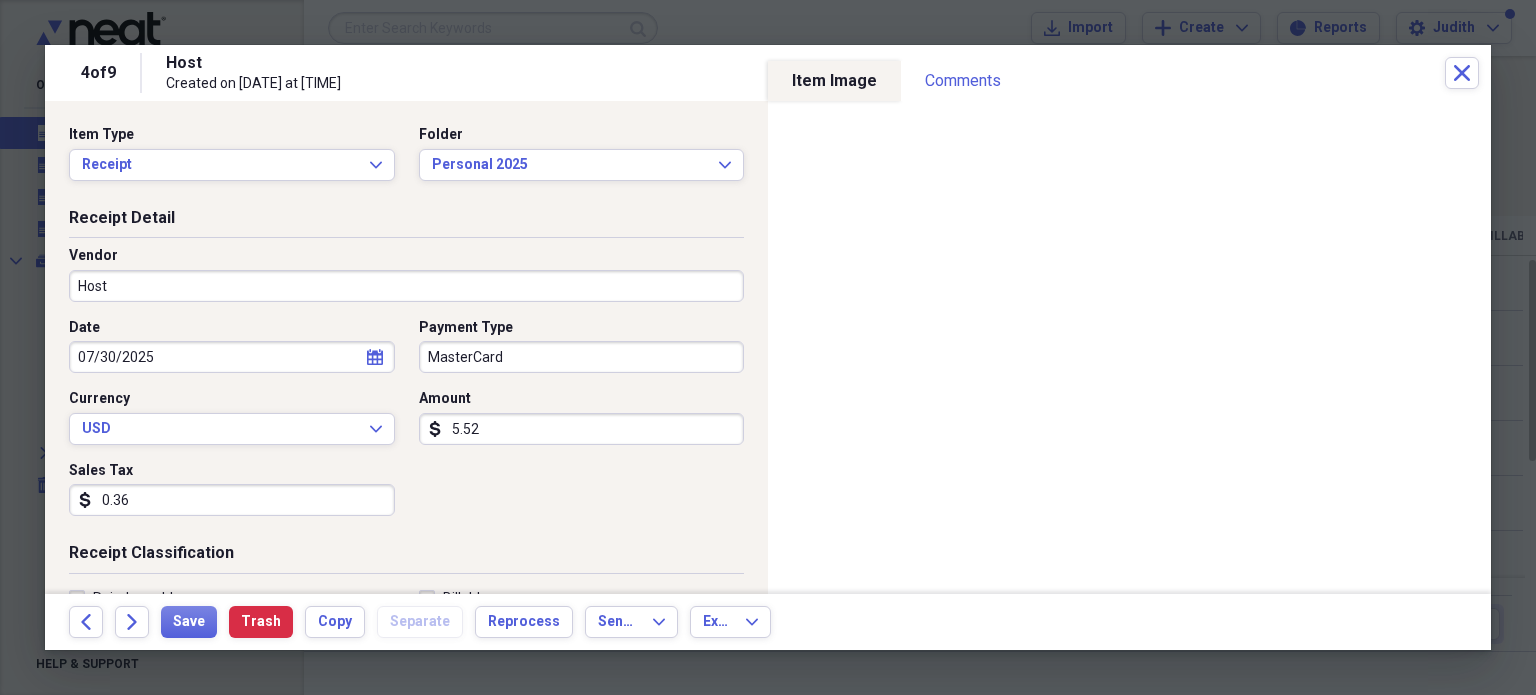 click on "Host" at bounding box center (406, 286) 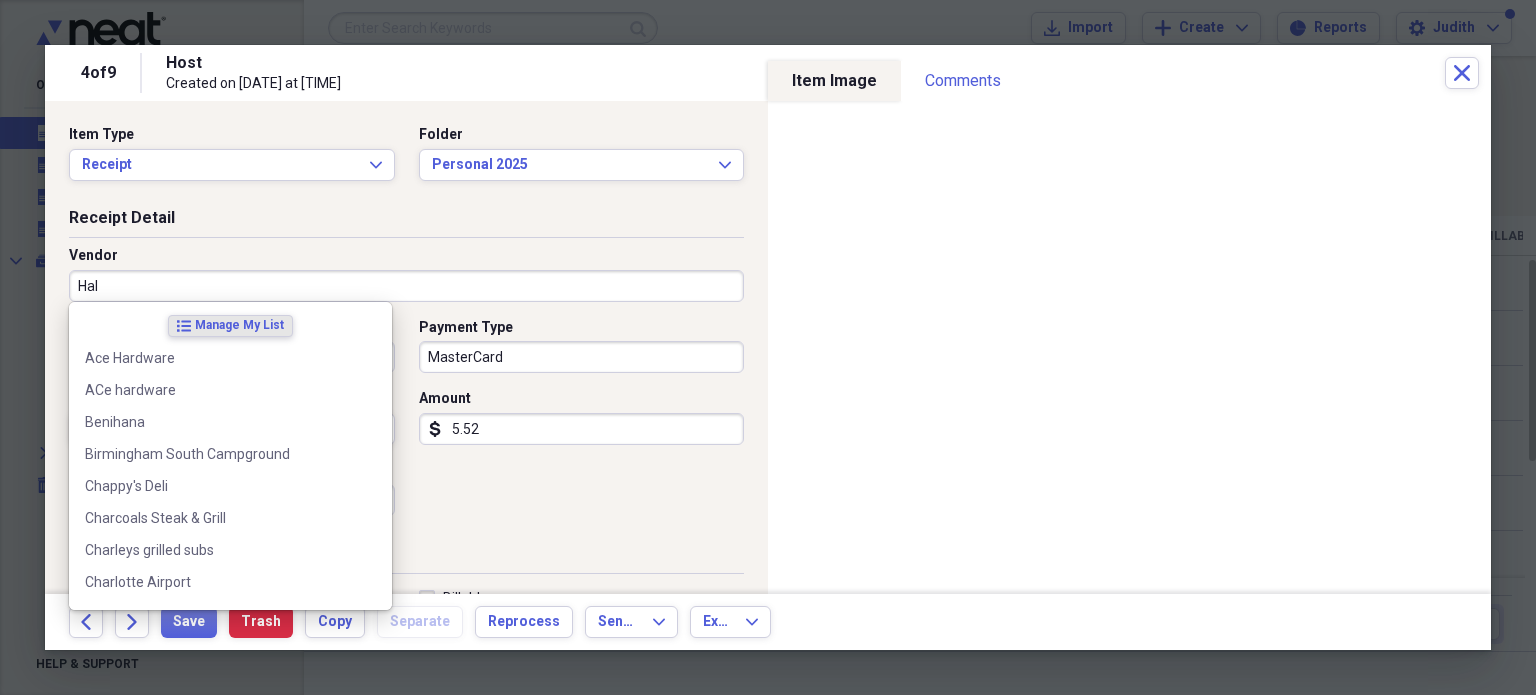 type on "Hall" 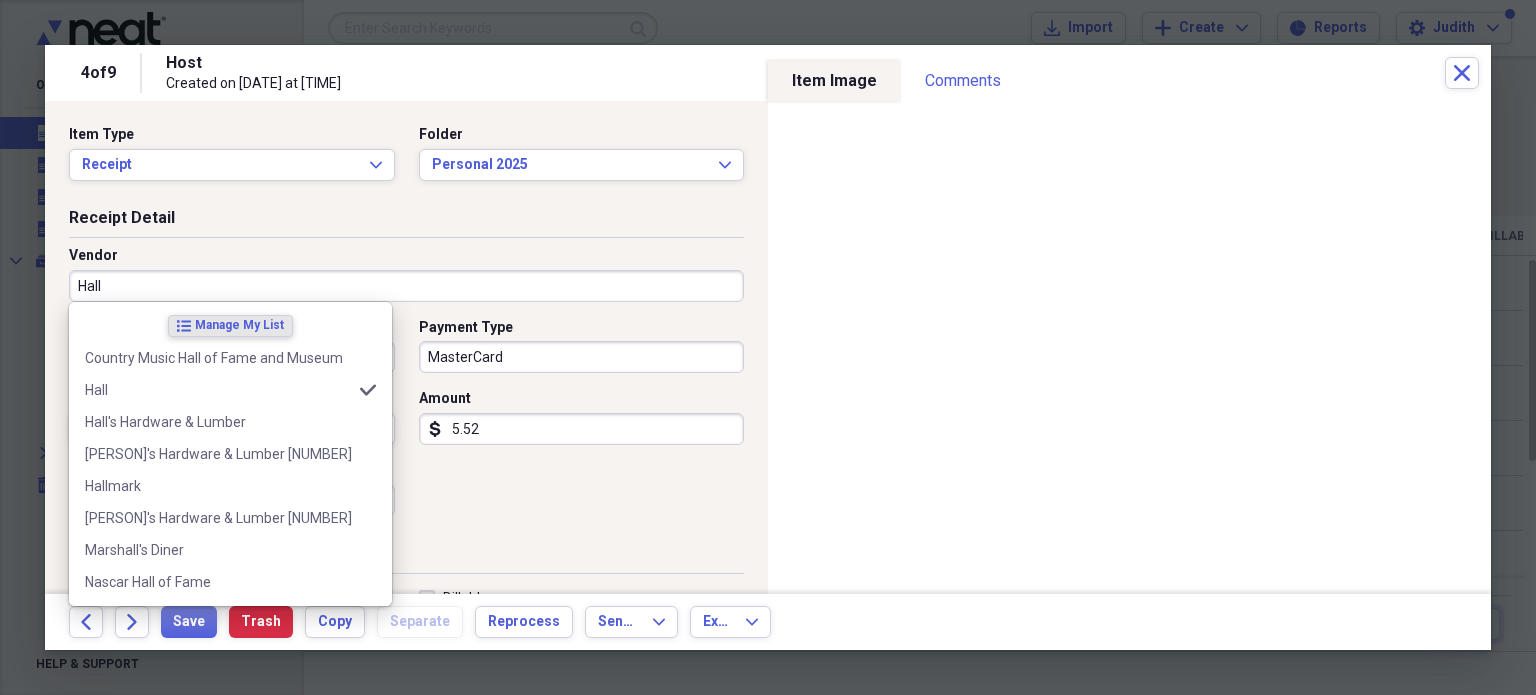 type on "General Retail" 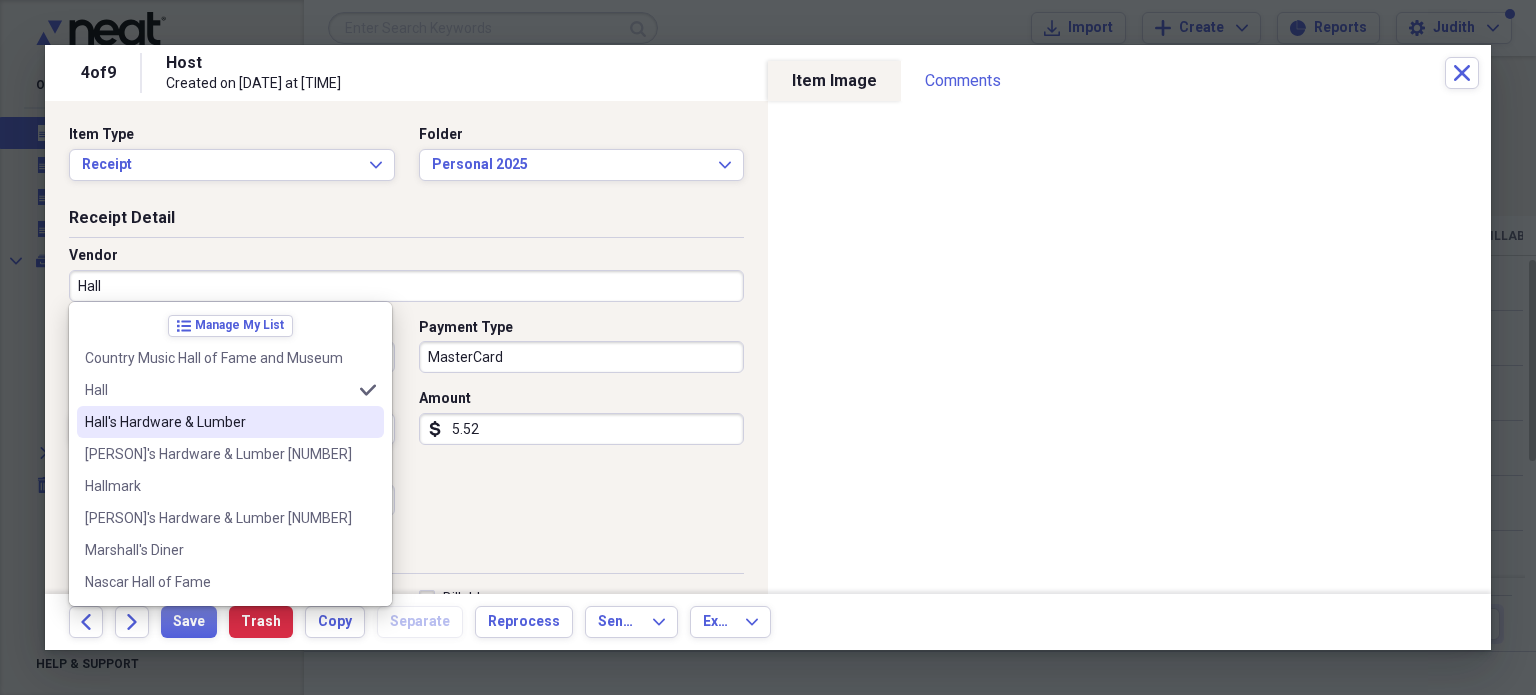 click on "Hall's Hardware & Lumber" at bounding box center (230, 422) 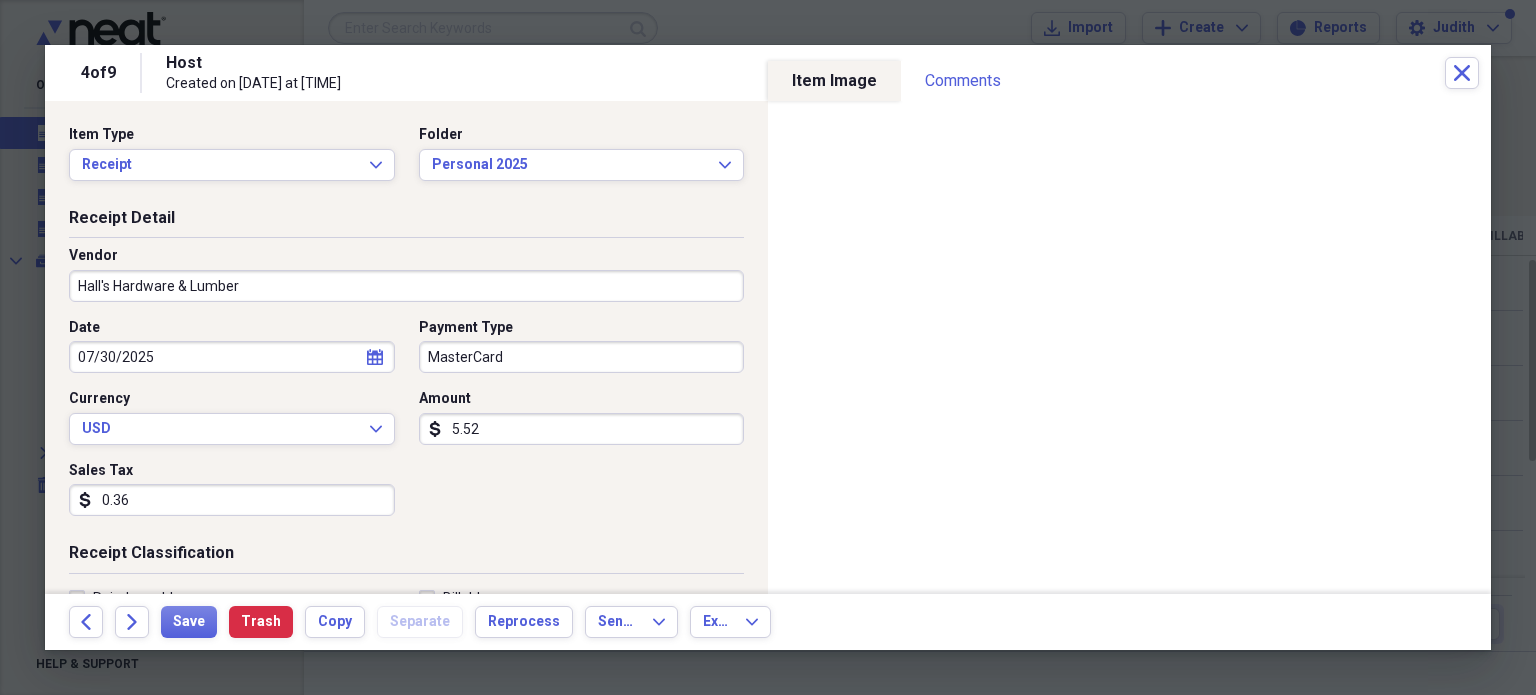 type on "Misc" 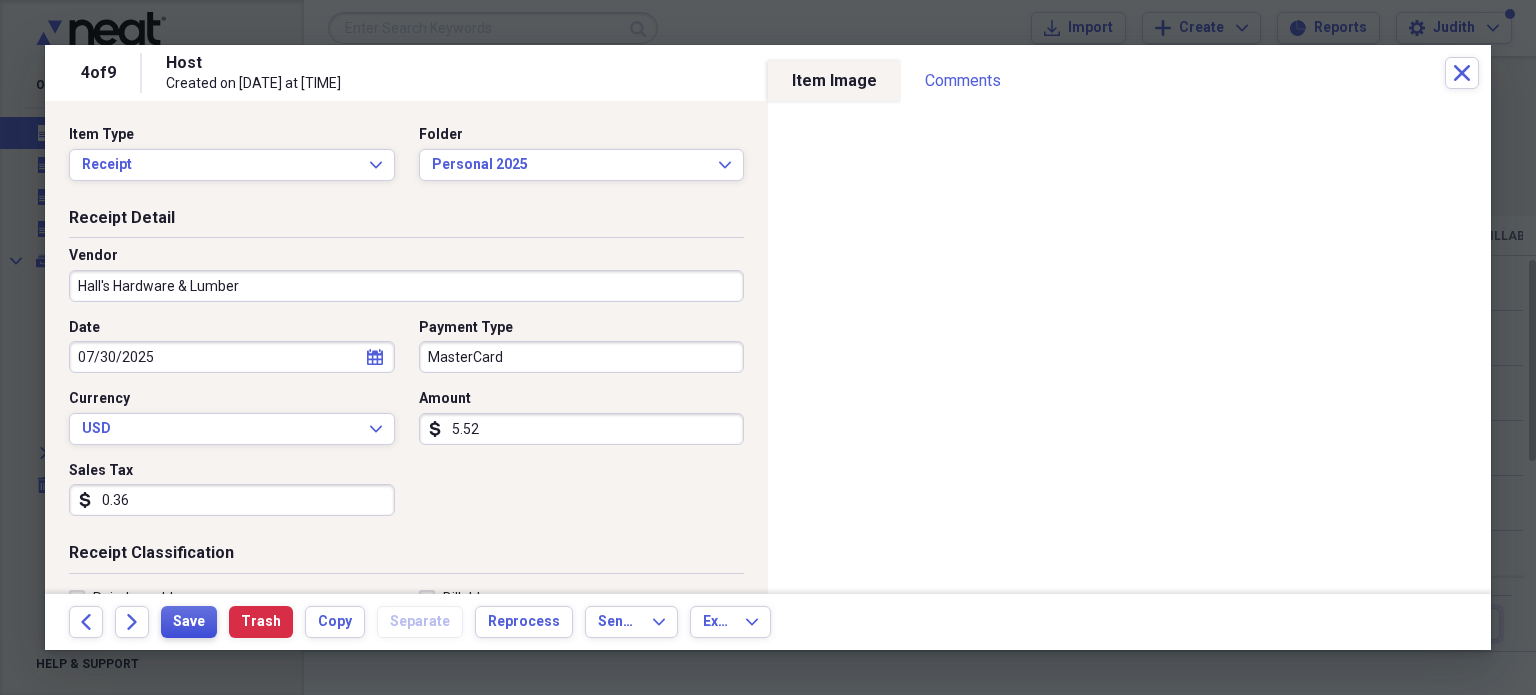 click on "Save" at bounding box center [189, 622] 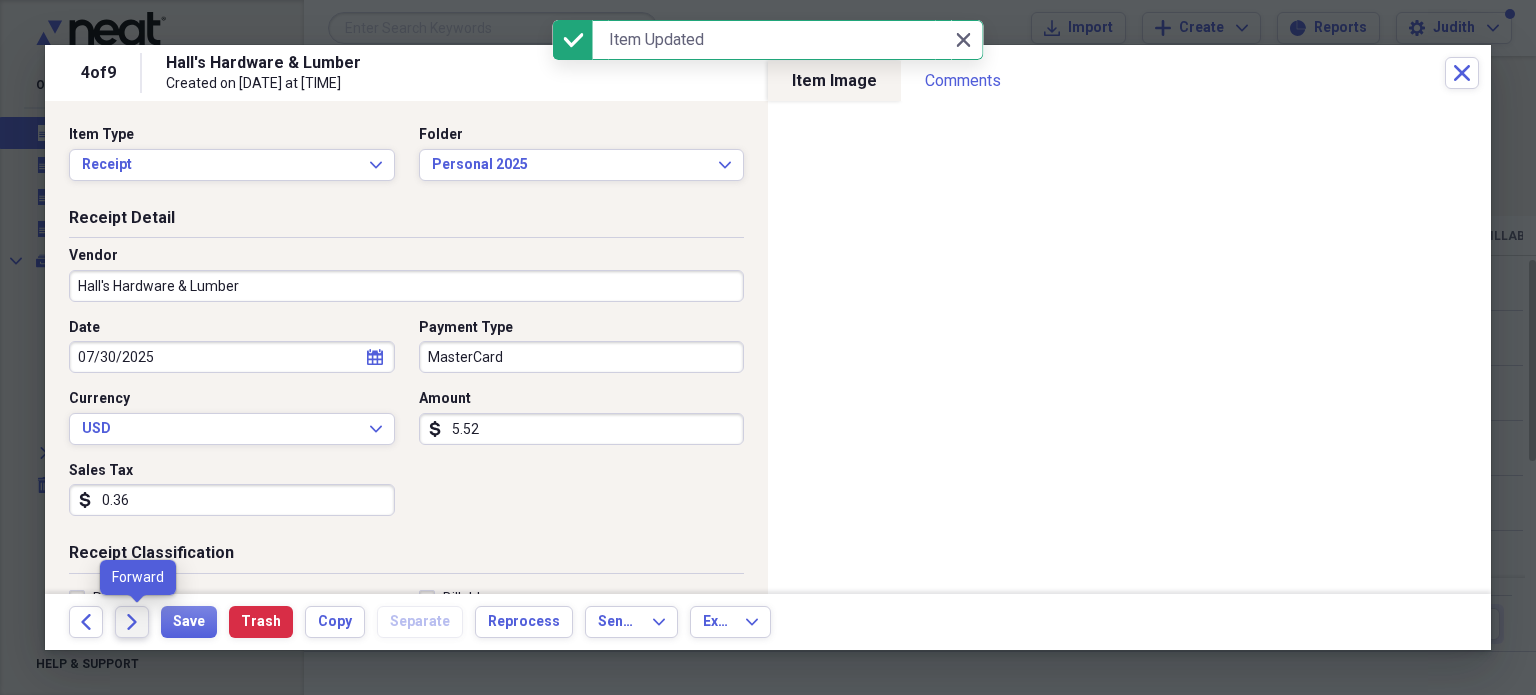 click on "Forward" at bounding box center [132, 622] 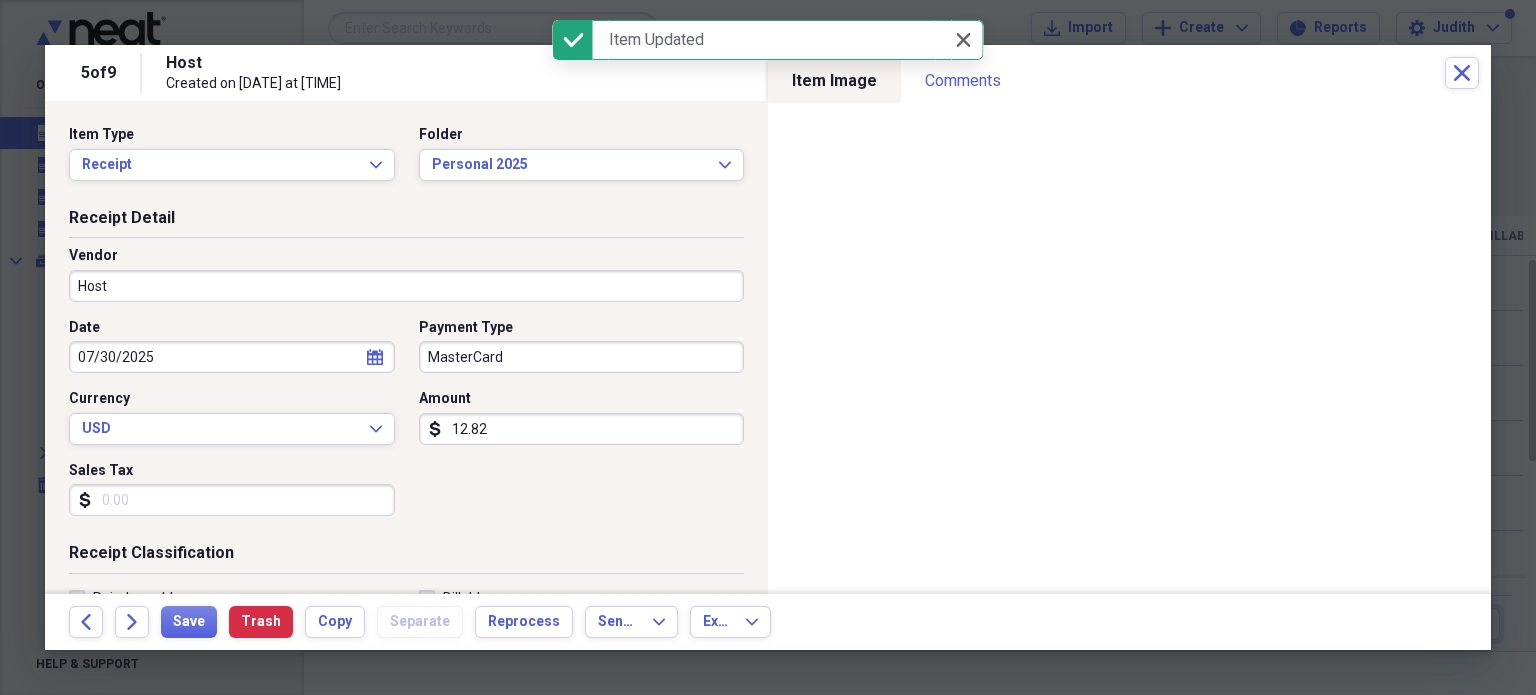 click on "Host" at bounding box center [406, 286] 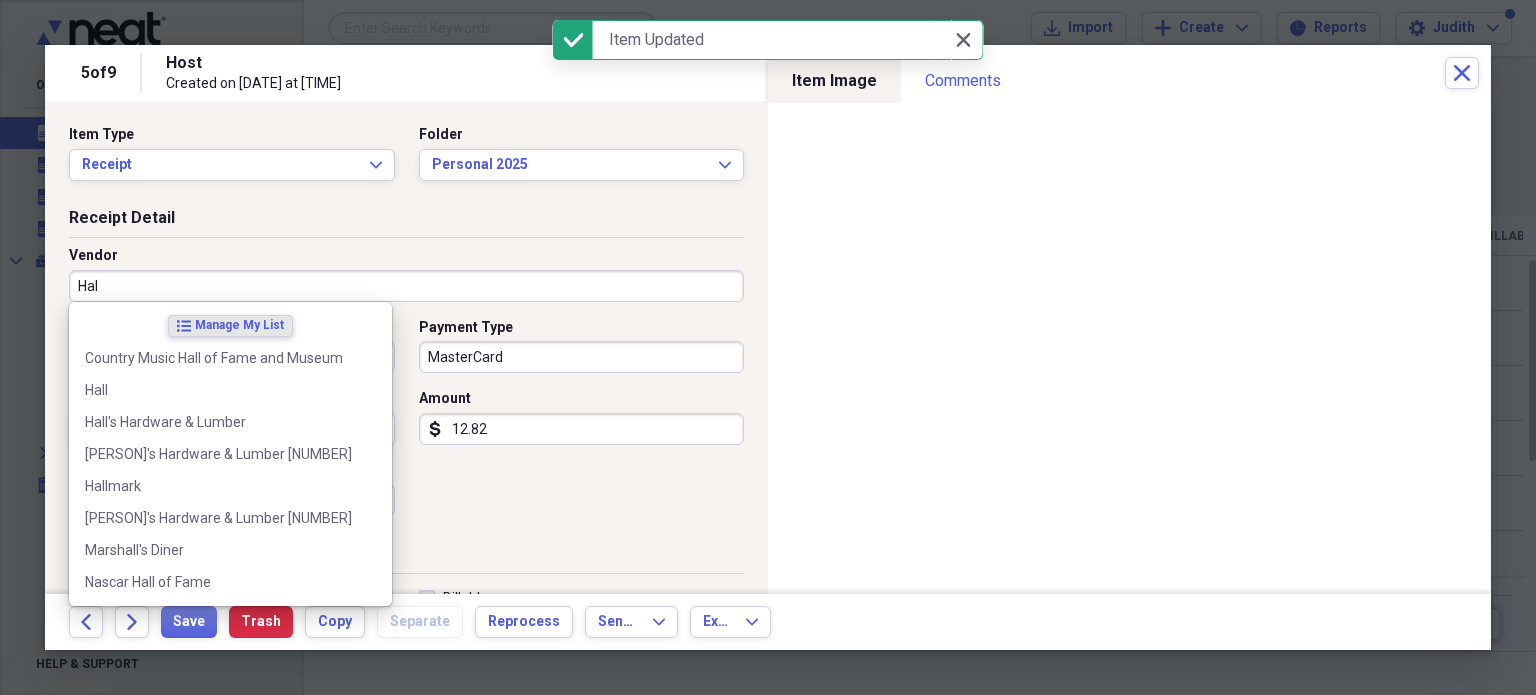 type on "Hall" 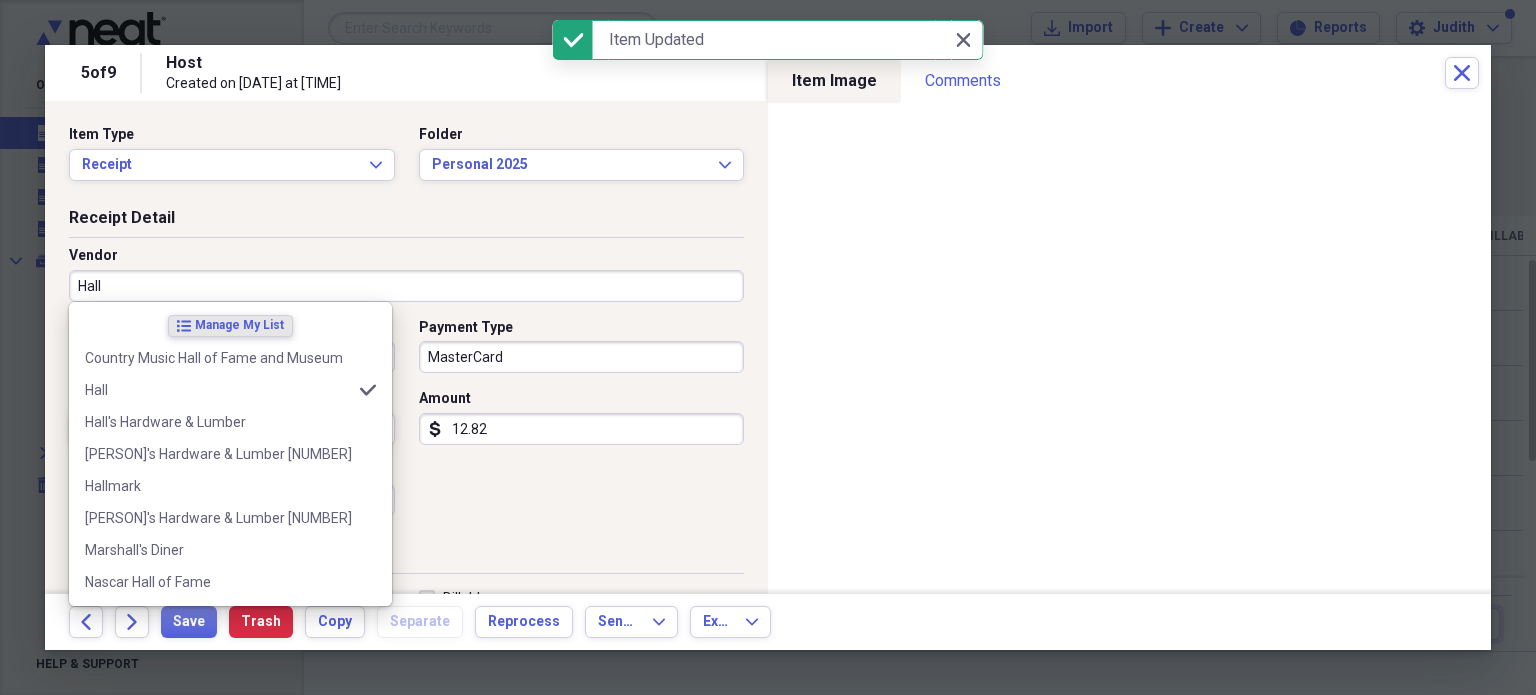 type on "General Retail" 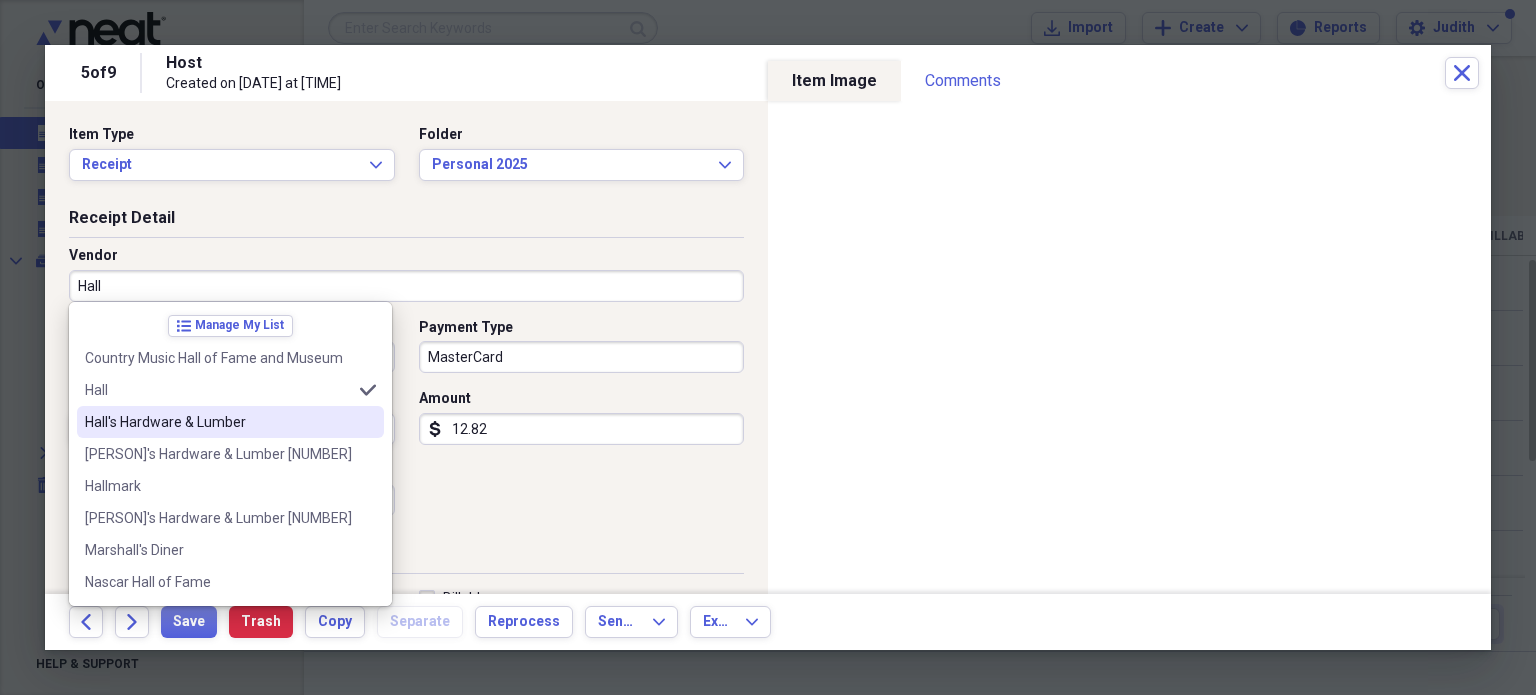 click on "Hall's Hardware & Lumber" at bounding box center [218, 422] 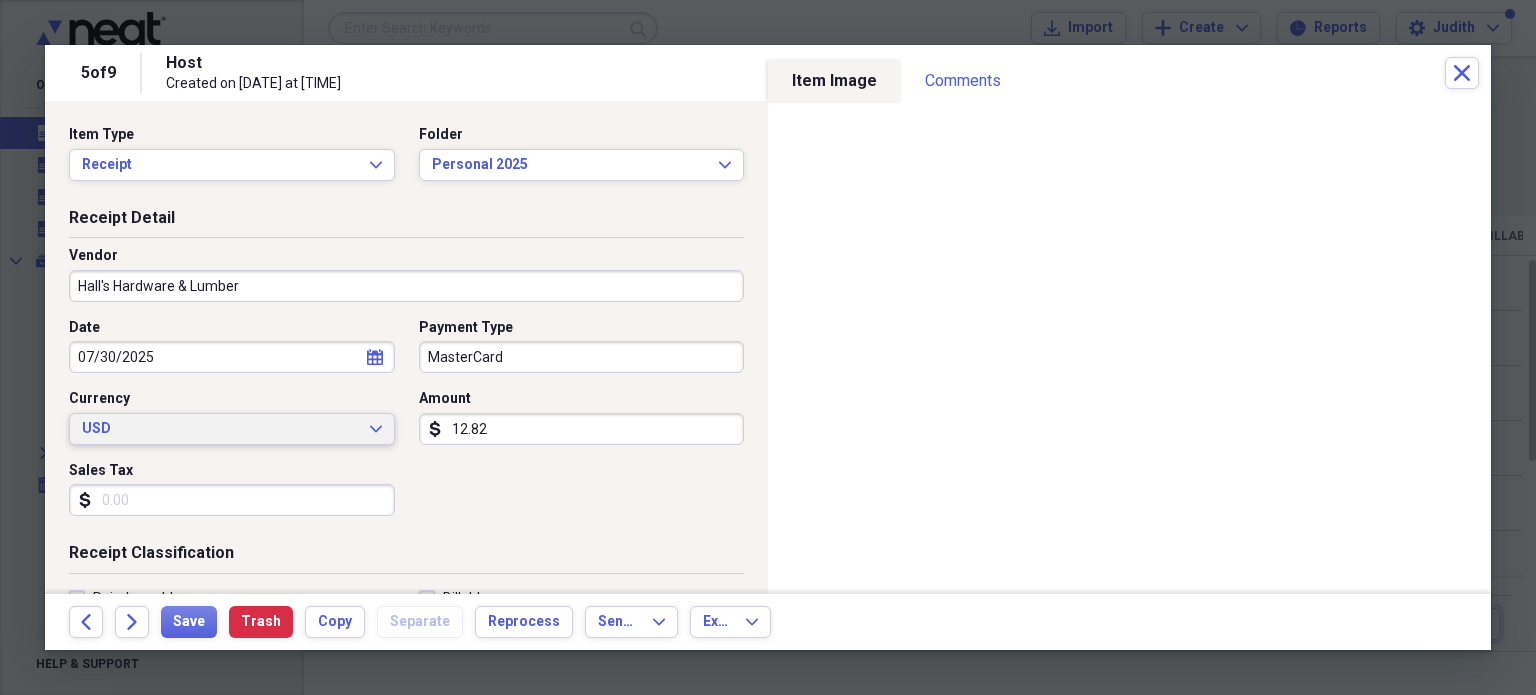 type on "Misc" 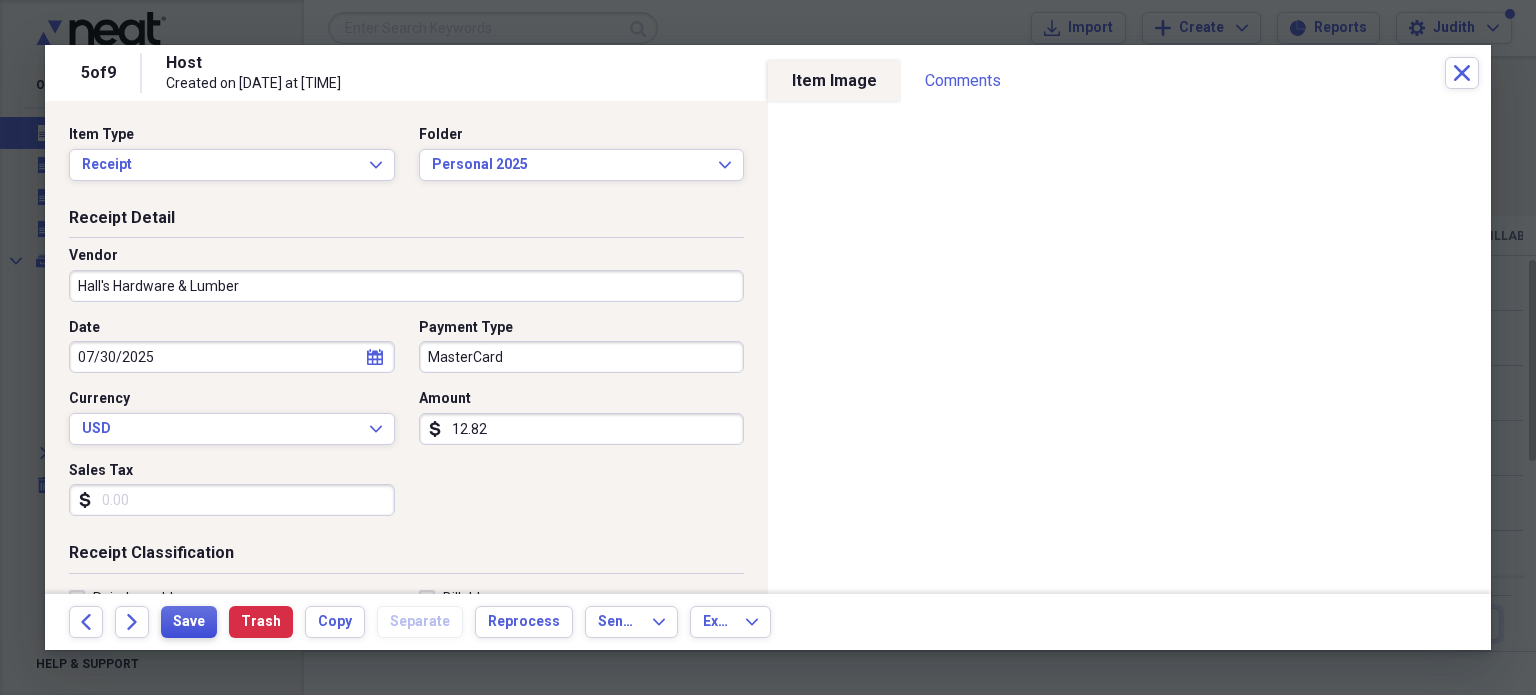 click on "Save" at bounding box center (189, 622) 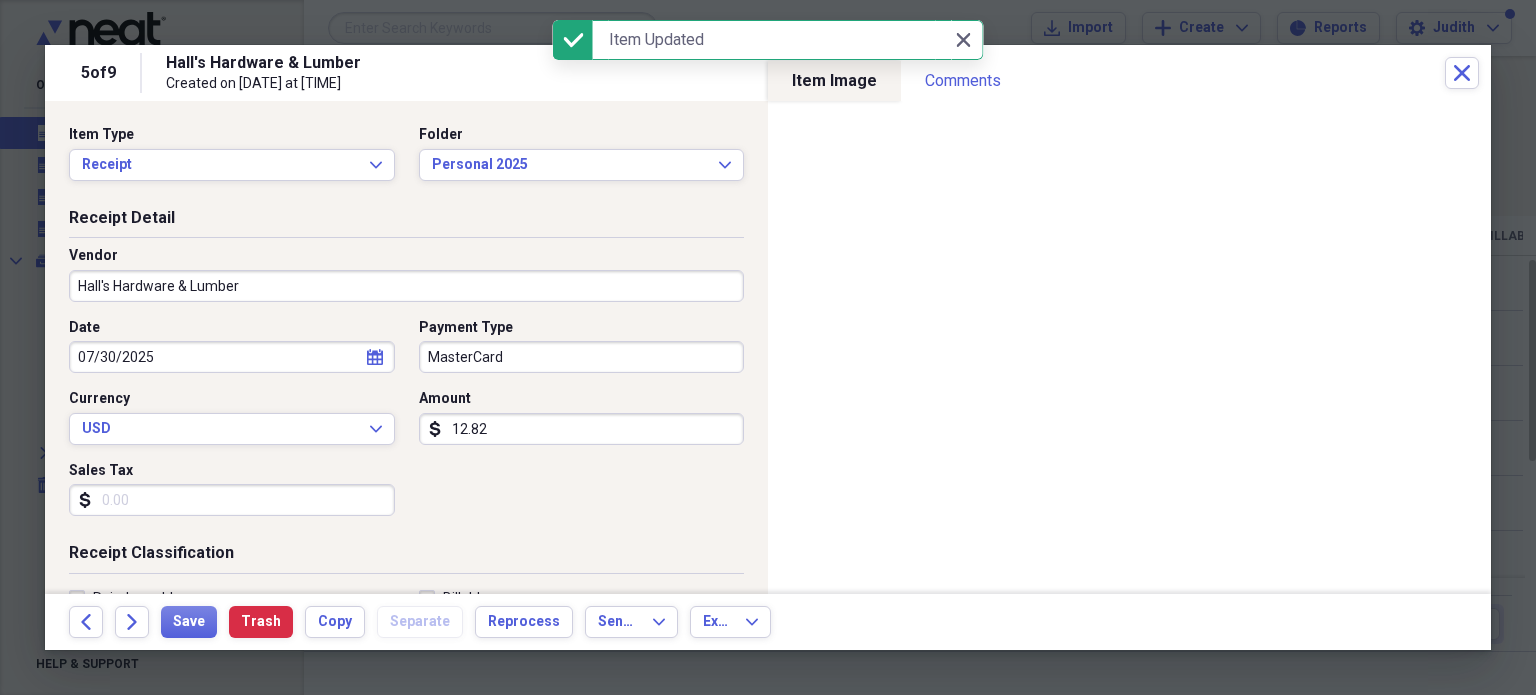 click on "Sales Tax" at bounding box center [232, 500] 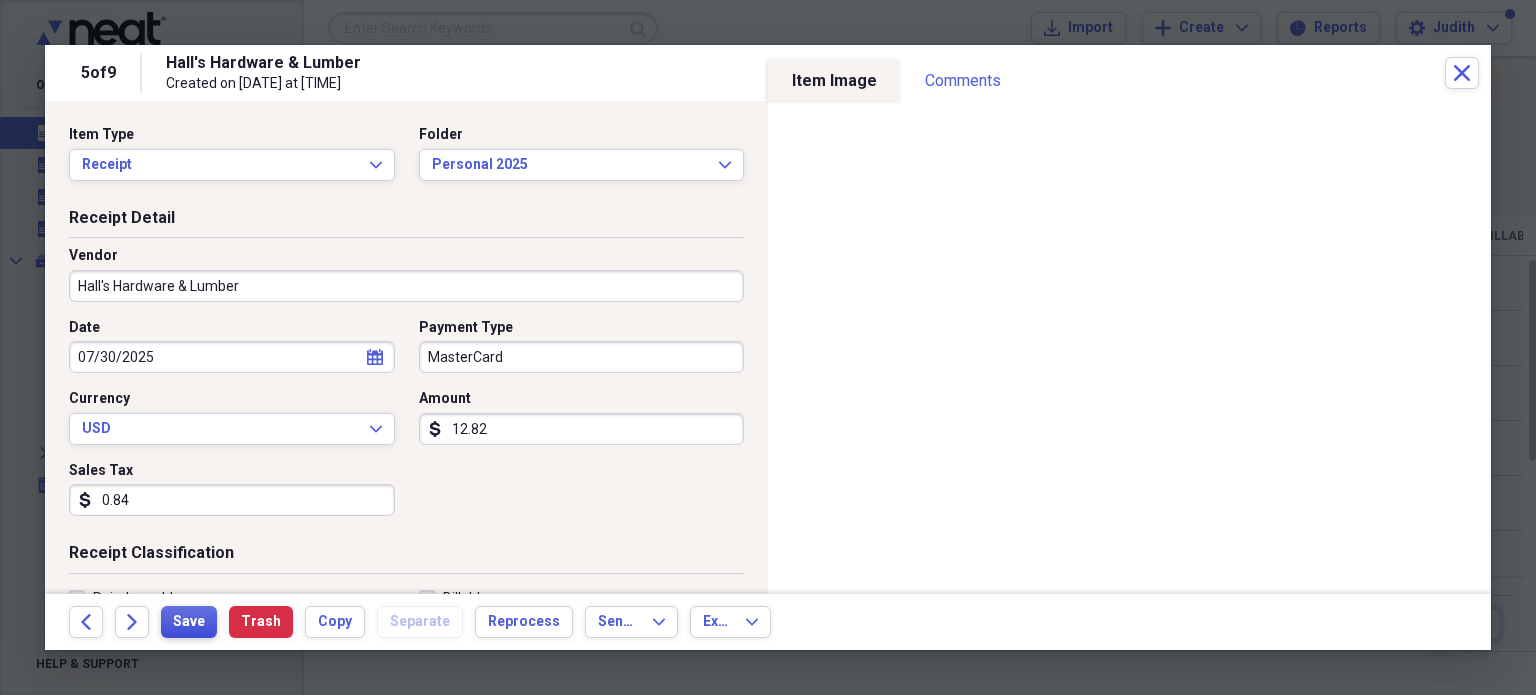 type on "0.84" 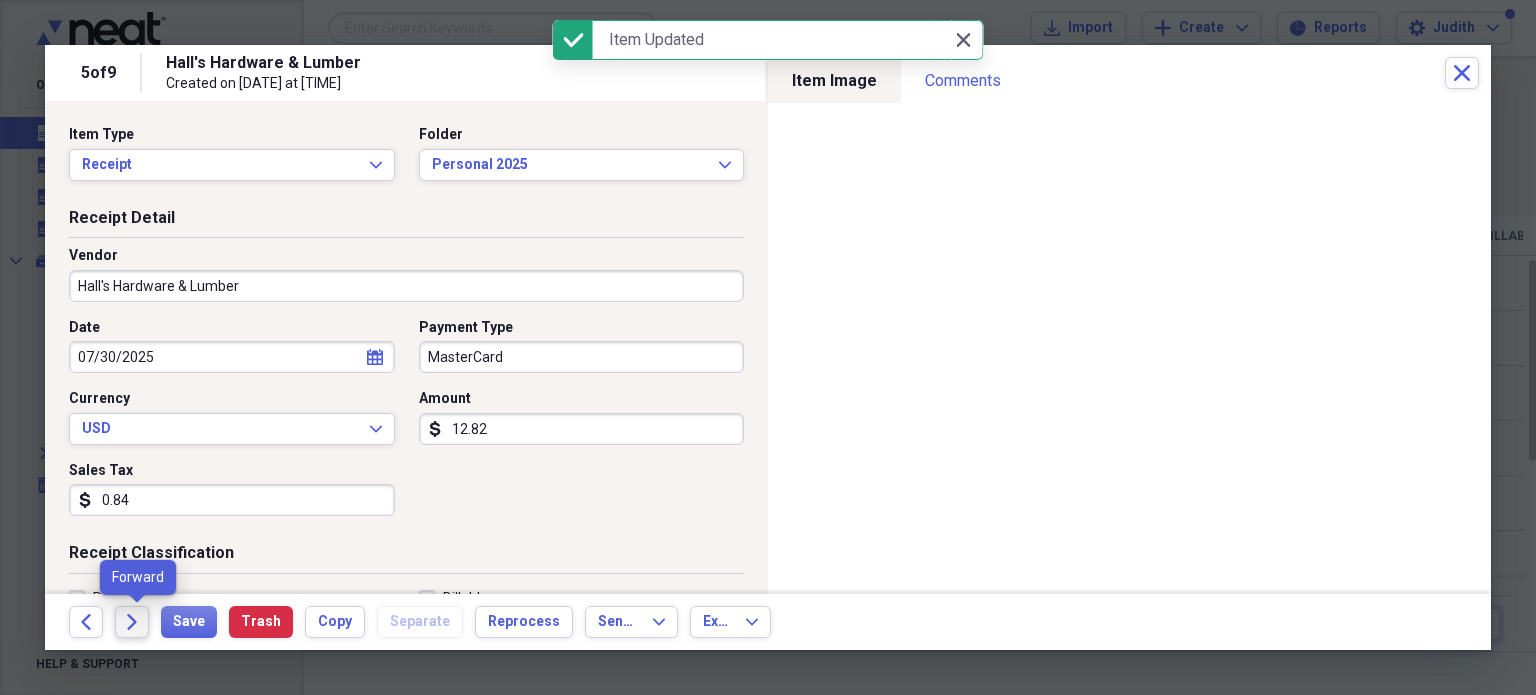 click on "Forward" at bounding box center (132, 622) 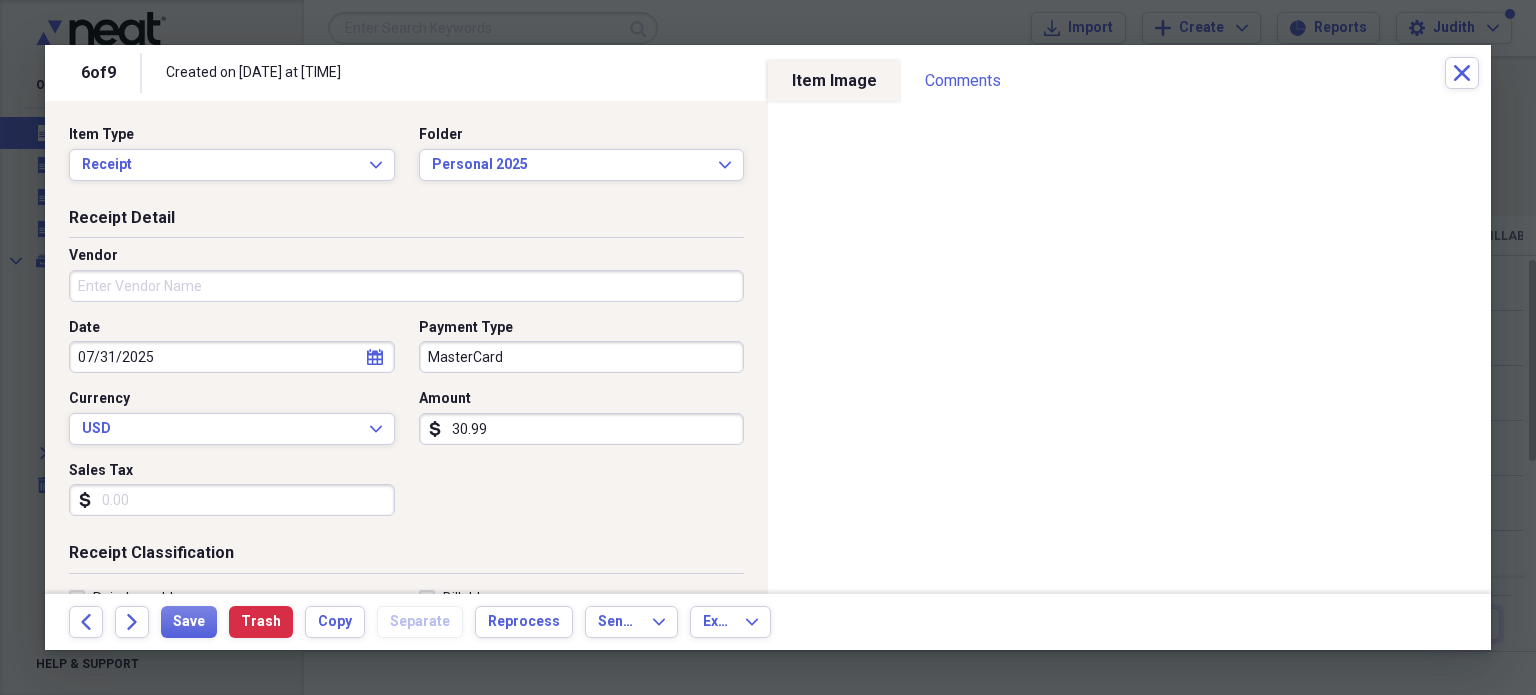 click on "Vendor" at bounding box center (406, 286) 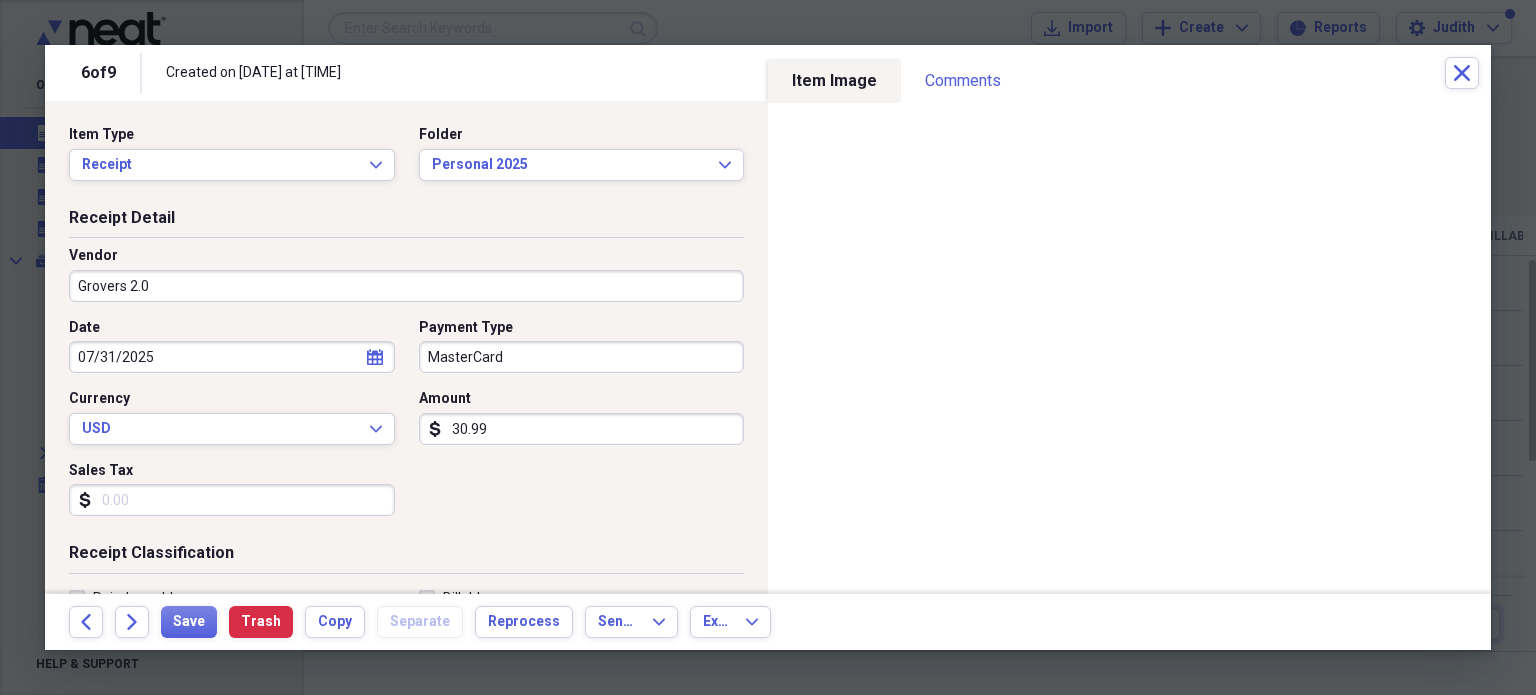 type on "Grovers 2.0" 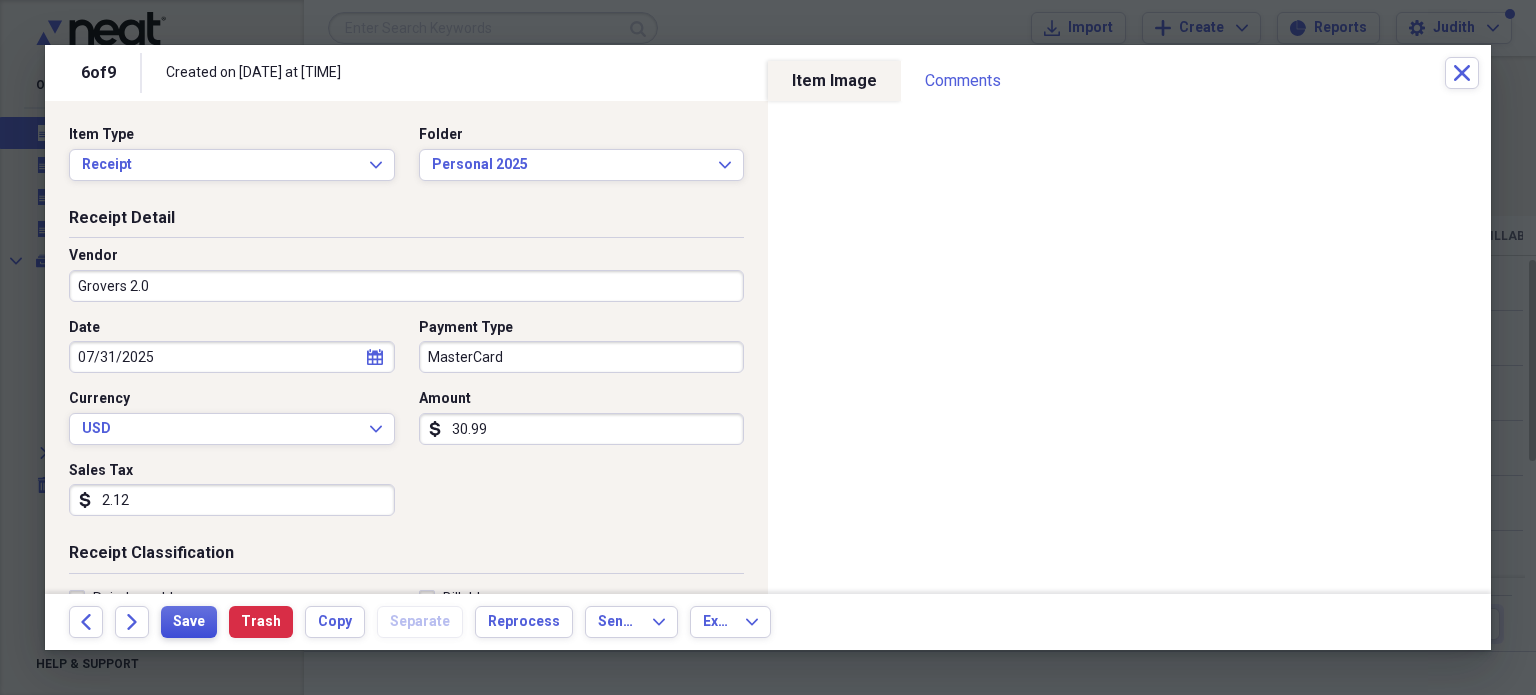 type on "2.12" 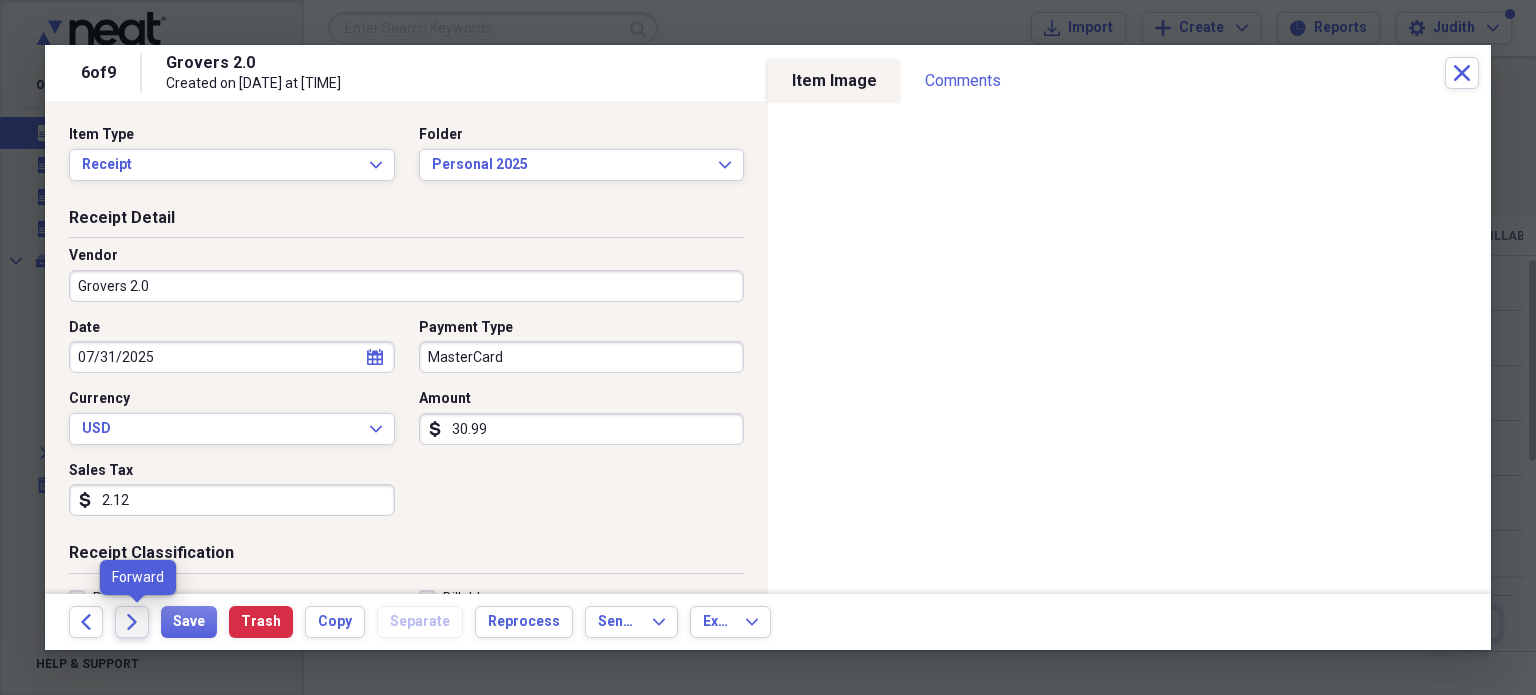 click on "Forward" at bounding box center (132, 622) 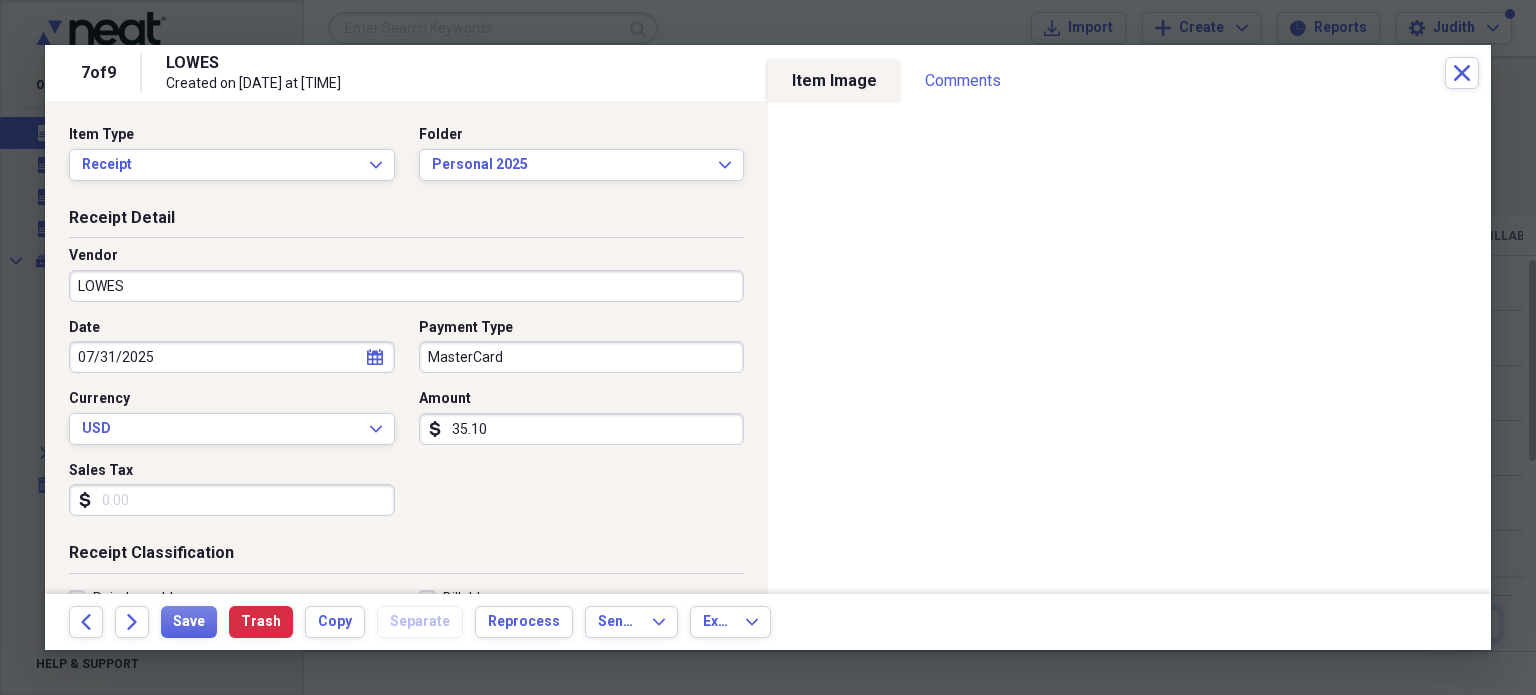 click on "Sales Tax" at bounding box center [232, 500] 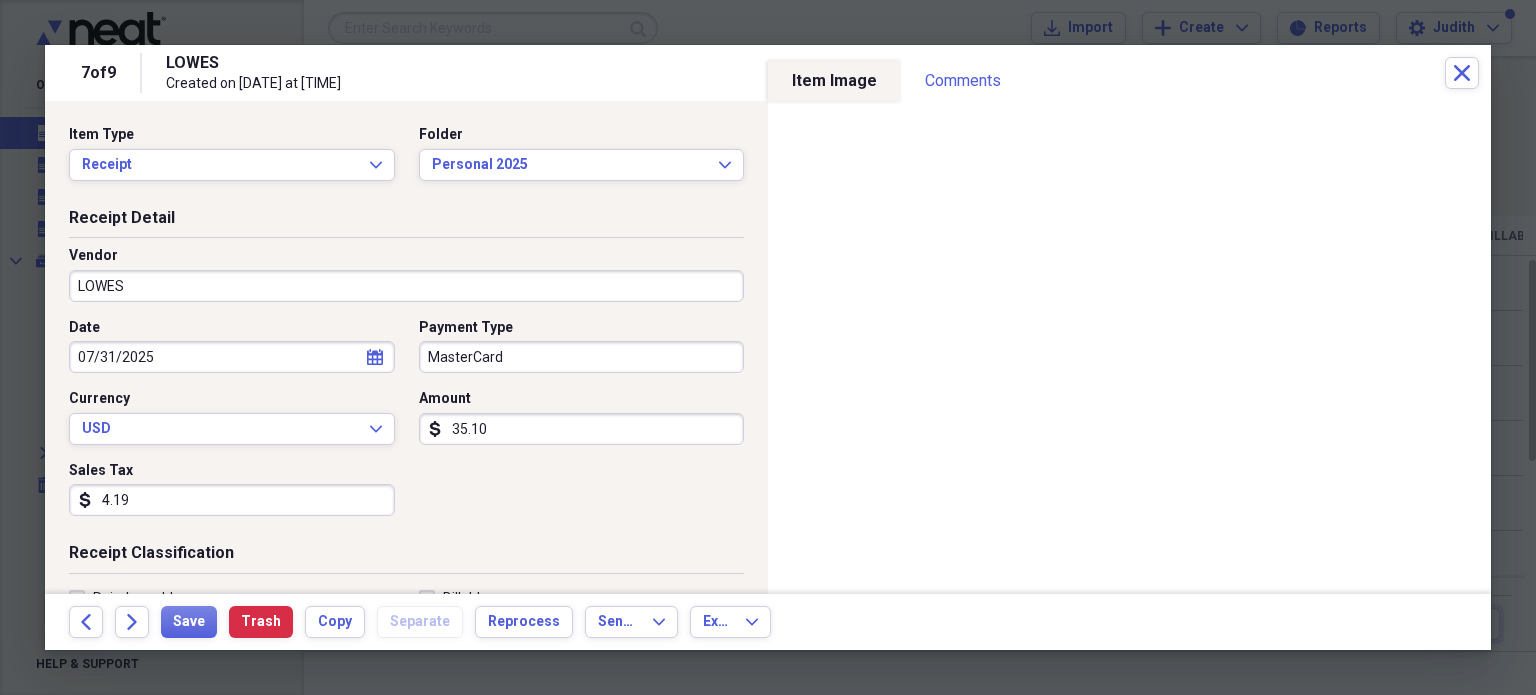 type on "4.19" 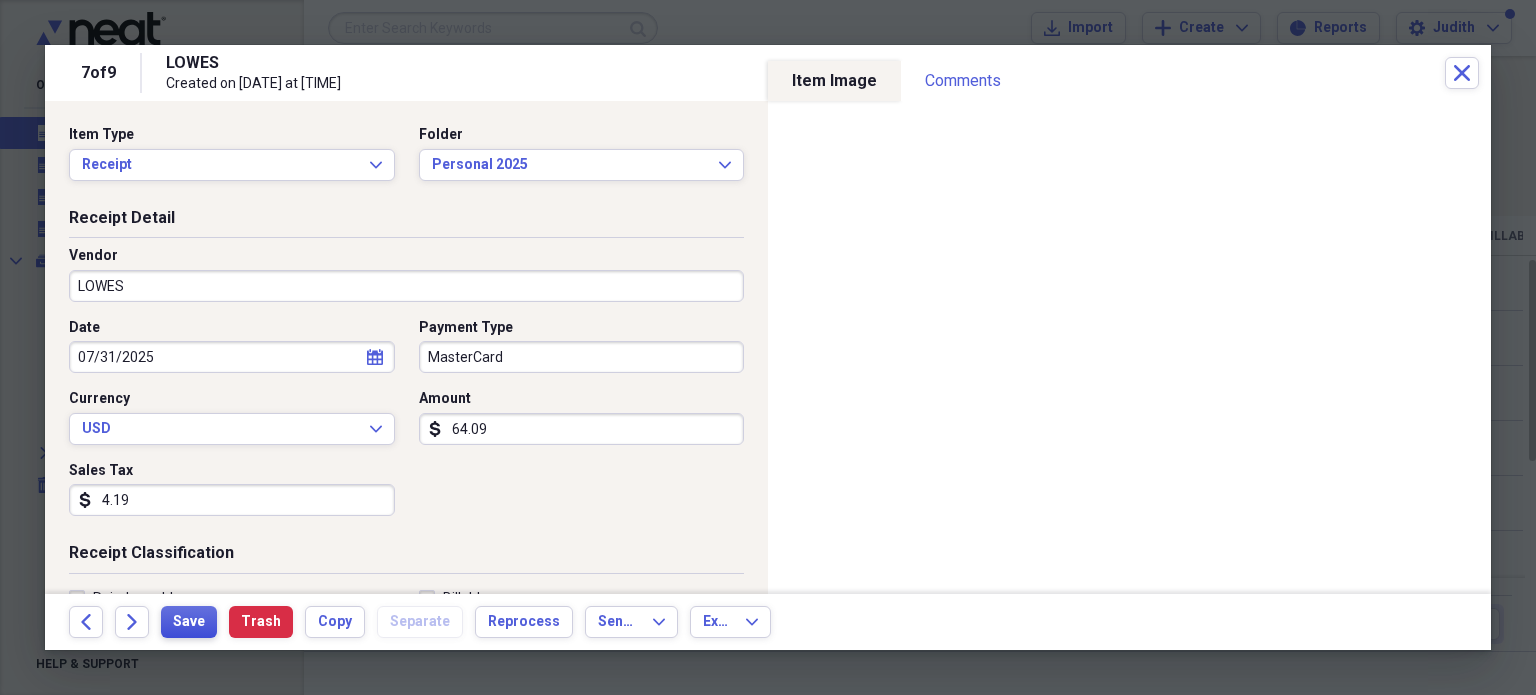 type on "64.09" 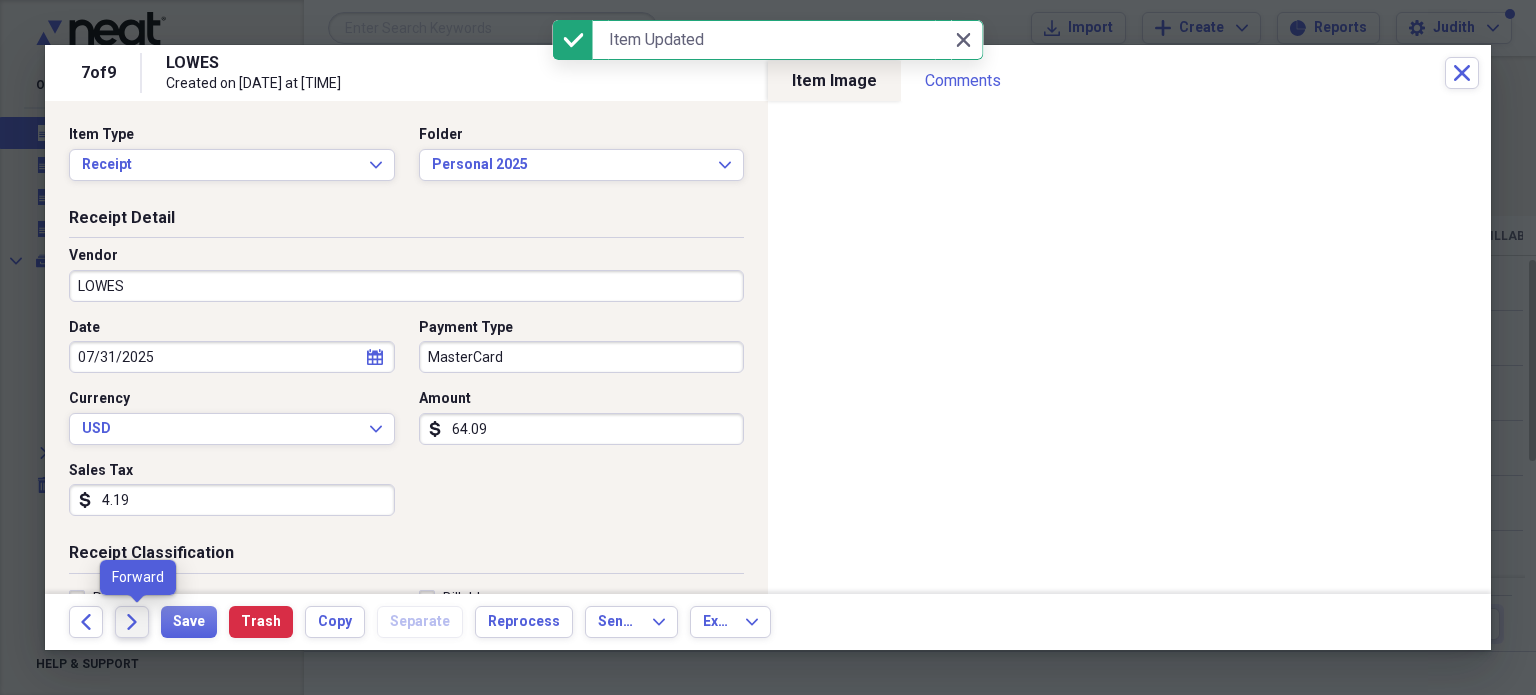 click on "Forward" 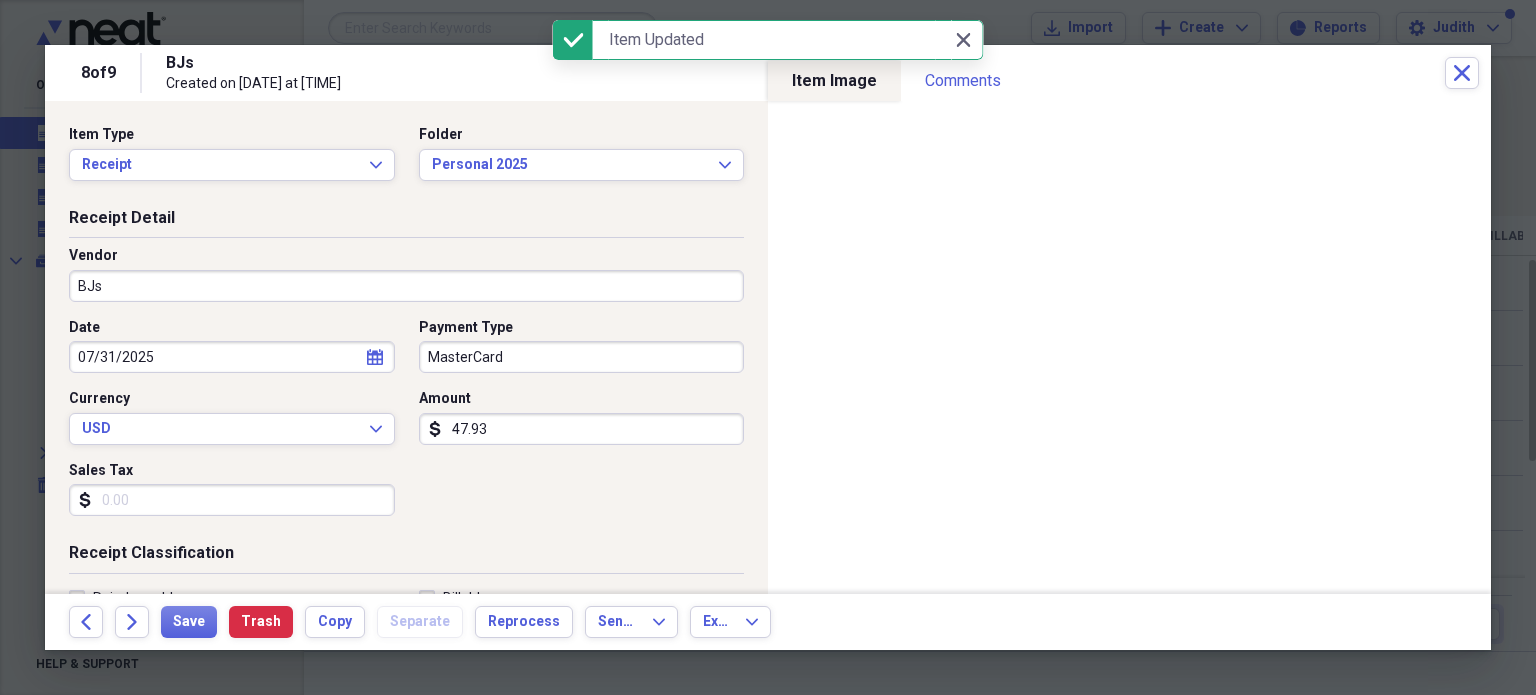 click on "MasterCard" at bounding box center [582, 357] 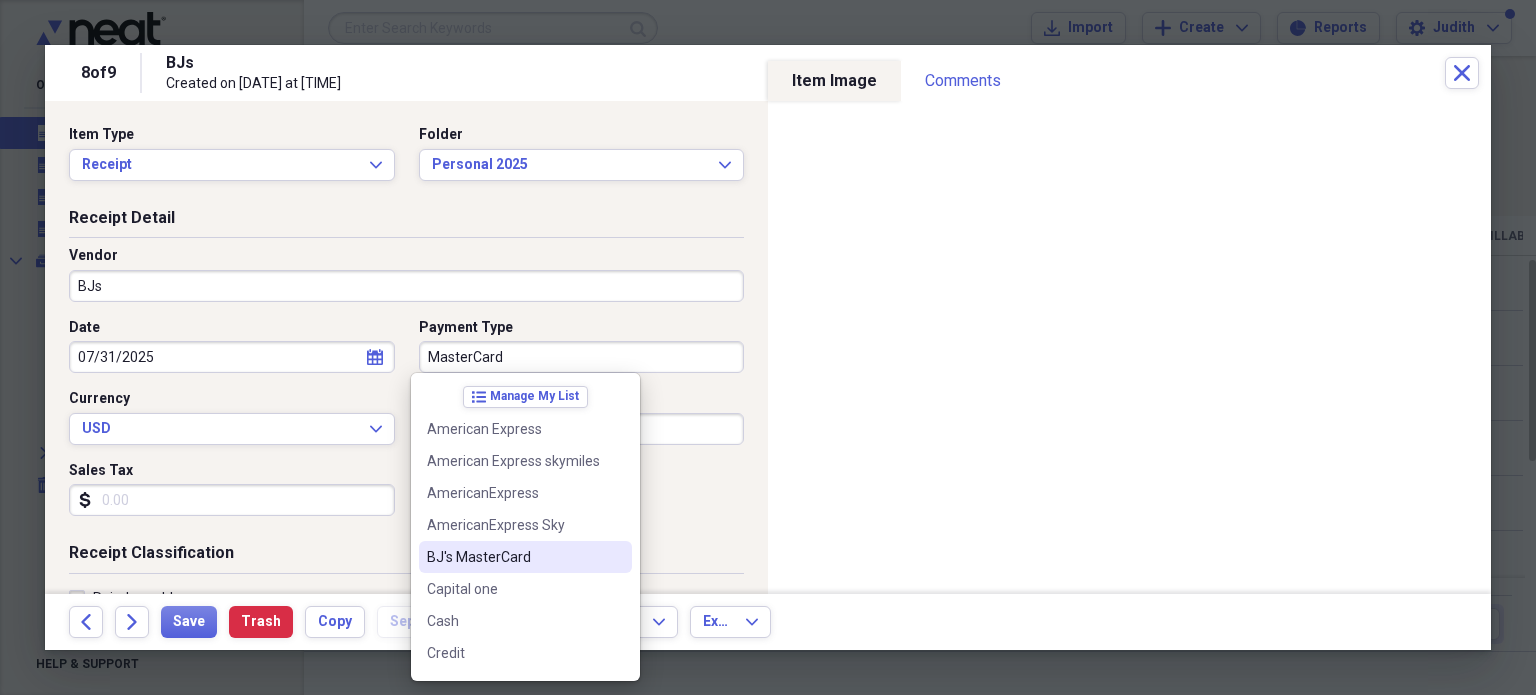 click on "BJ's MasterCard" at bounding box center (525, 557) 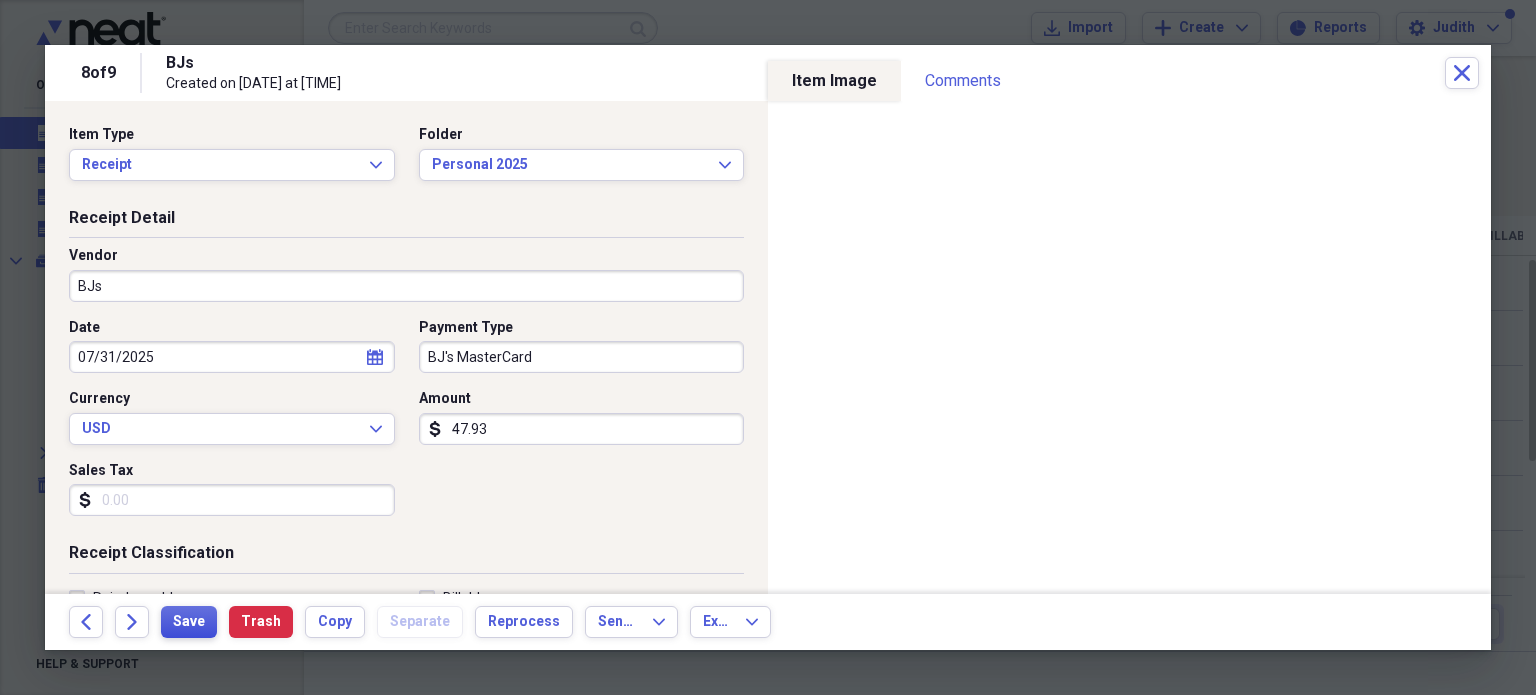 click on "Save" at bounding box center (189, 622) 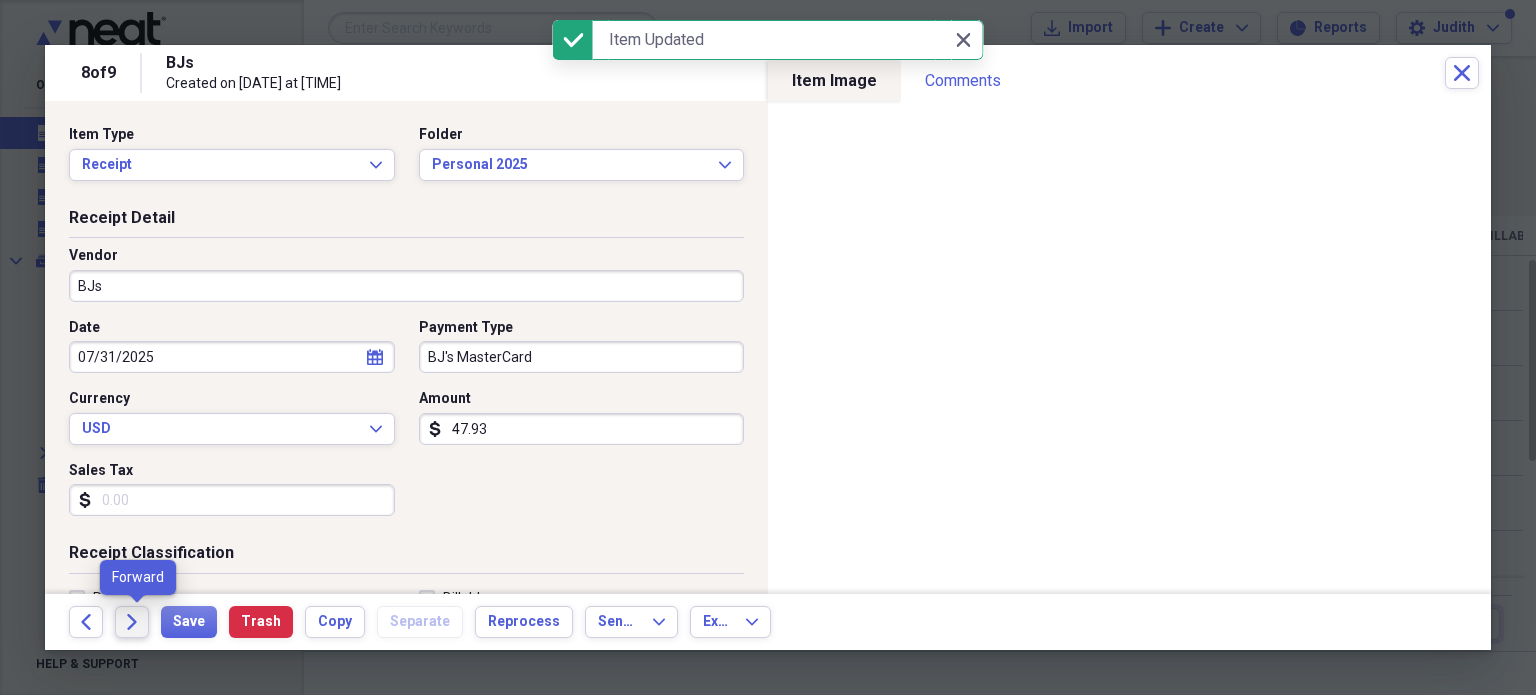 click on "Forward" at bounding box center (132, 622) 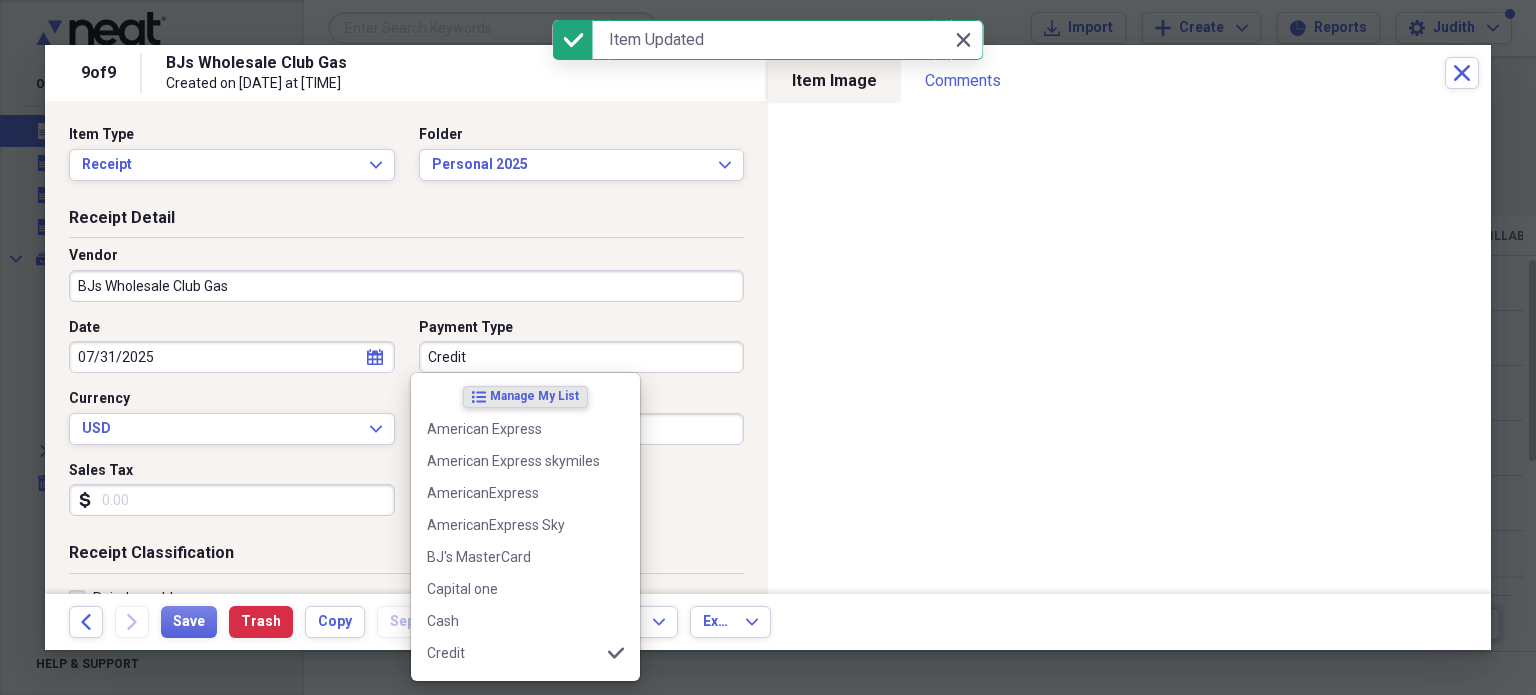 click on "Credit" at bounding box center [582, 357] 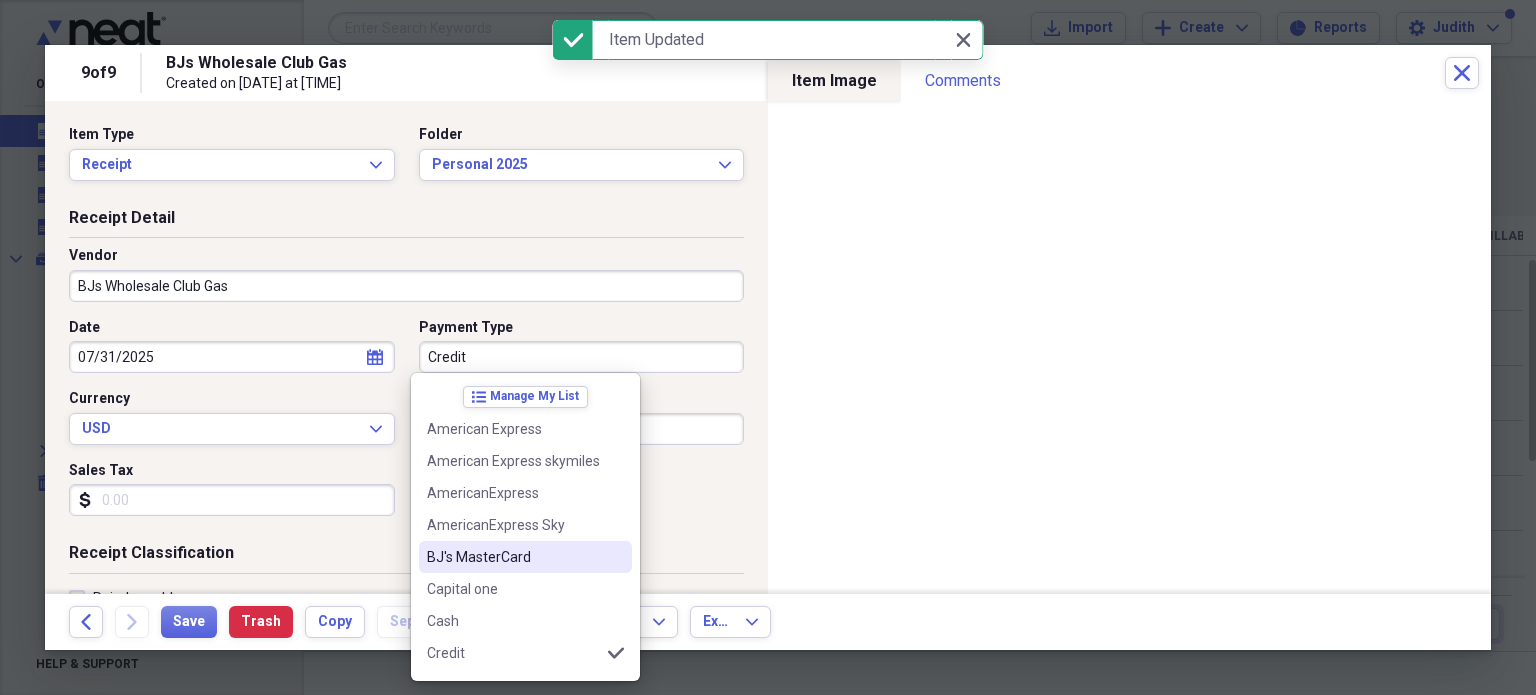 click on "BJ's MasterCard" at bounding box center [525, 557] 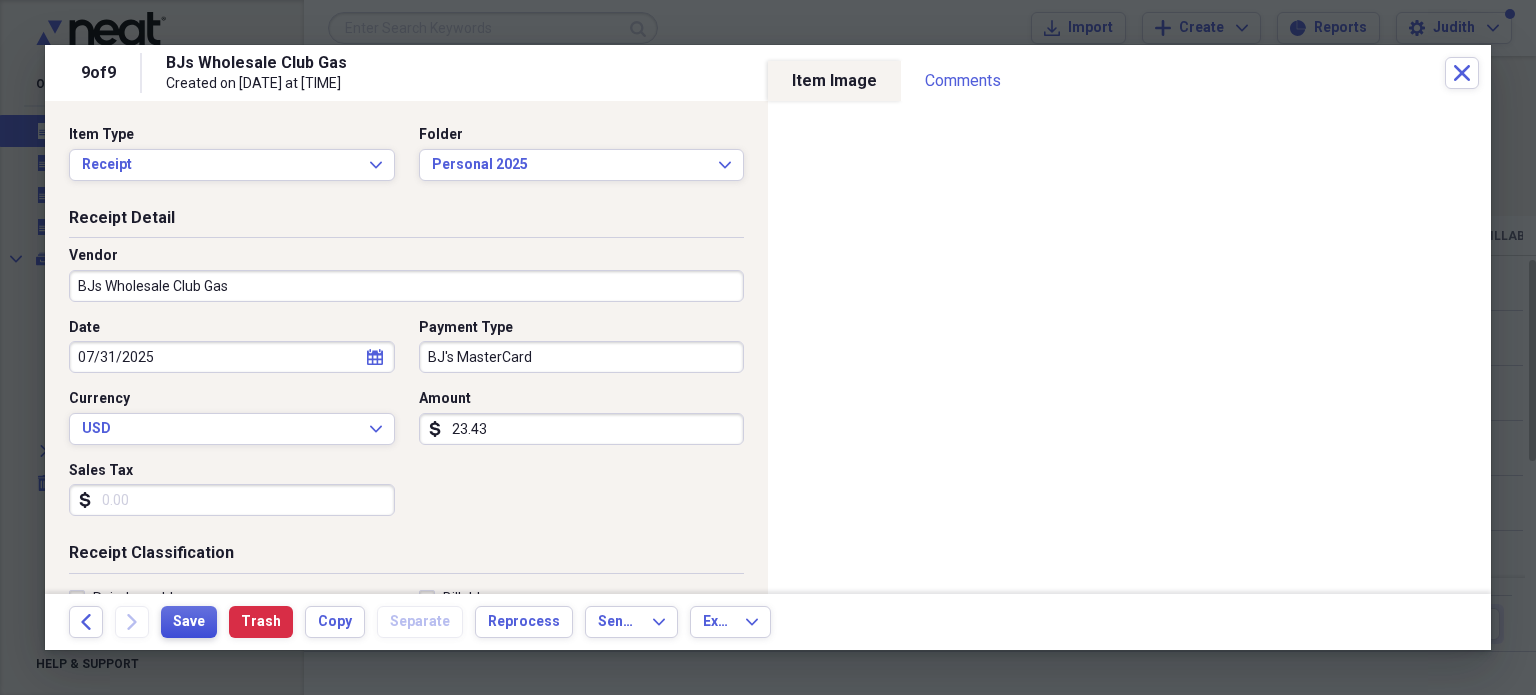 click on "Save" at bounding box center [189, 622] 